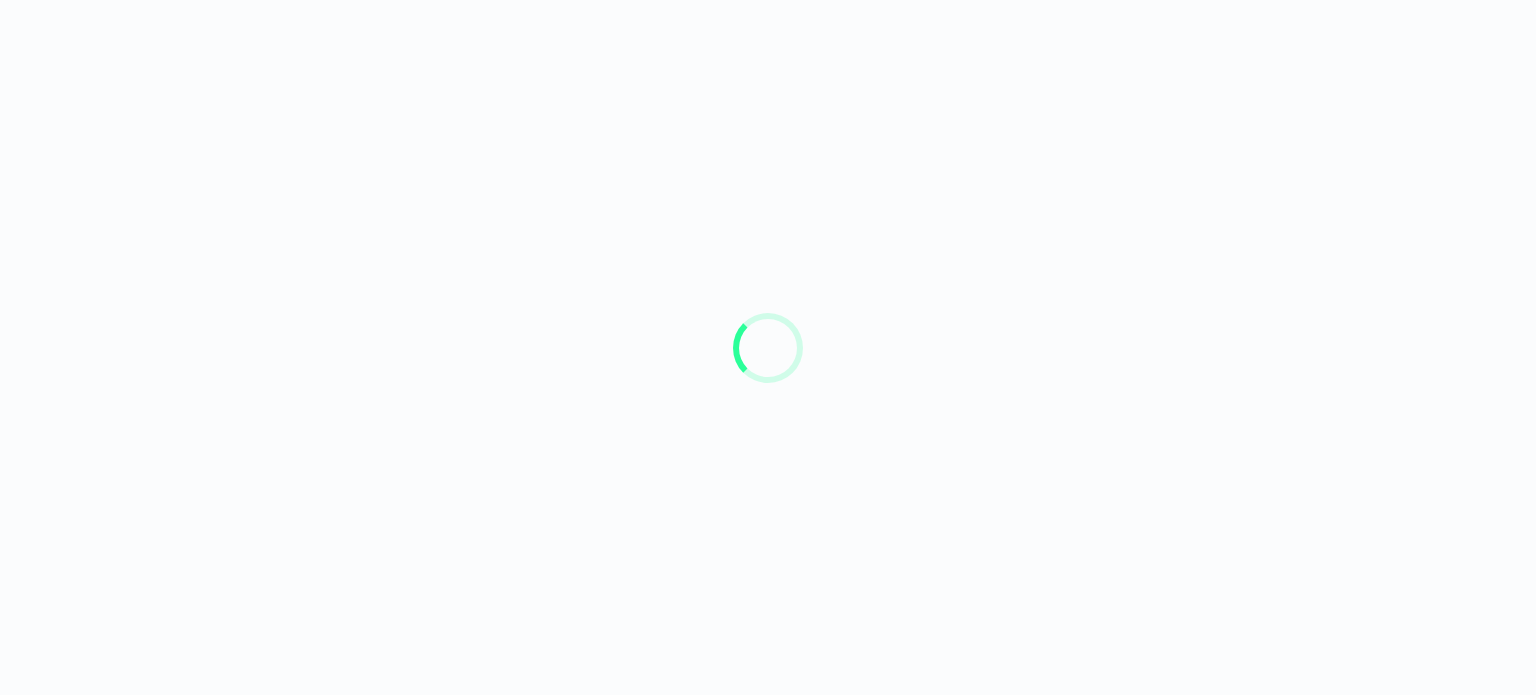 scroll, scrollTop: 0, scrollLeft: 0, axis: both 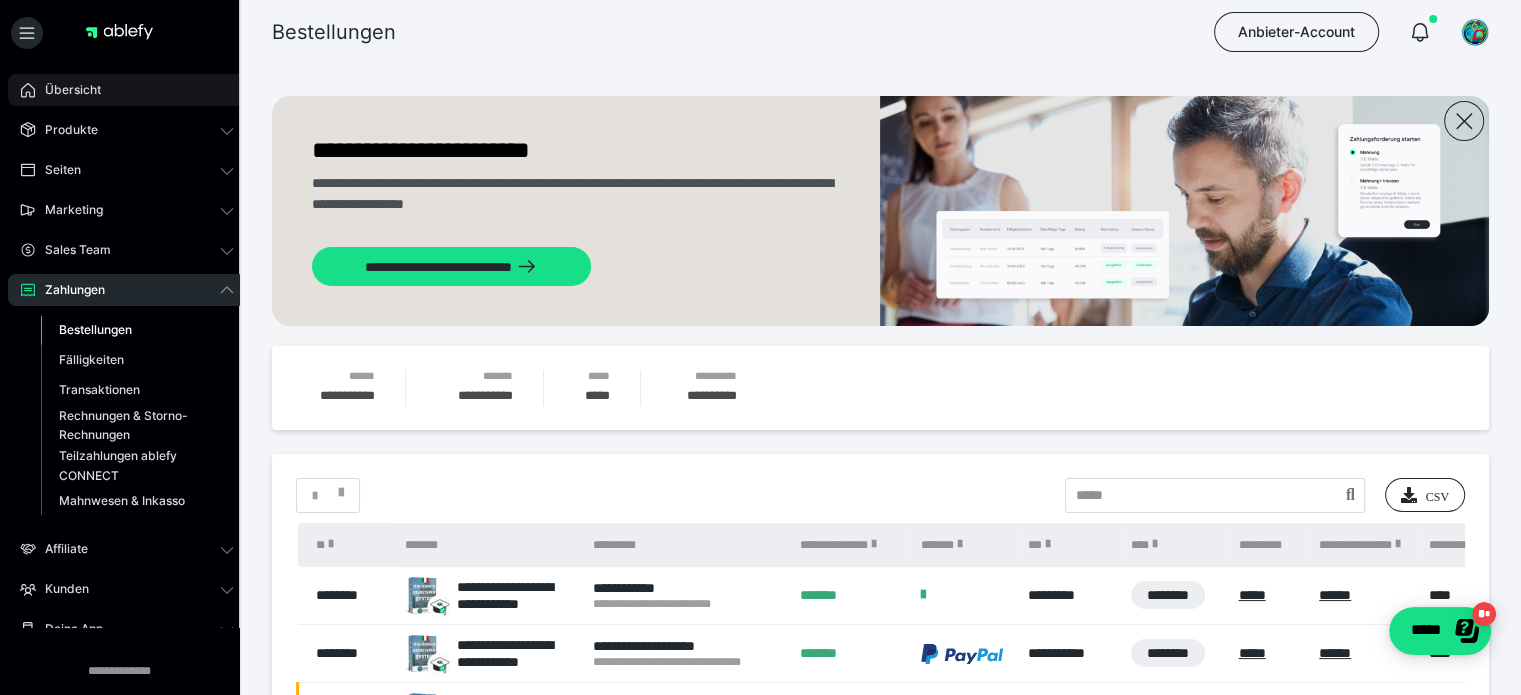 click on "Übersicht" at bounding box center (127, 90) 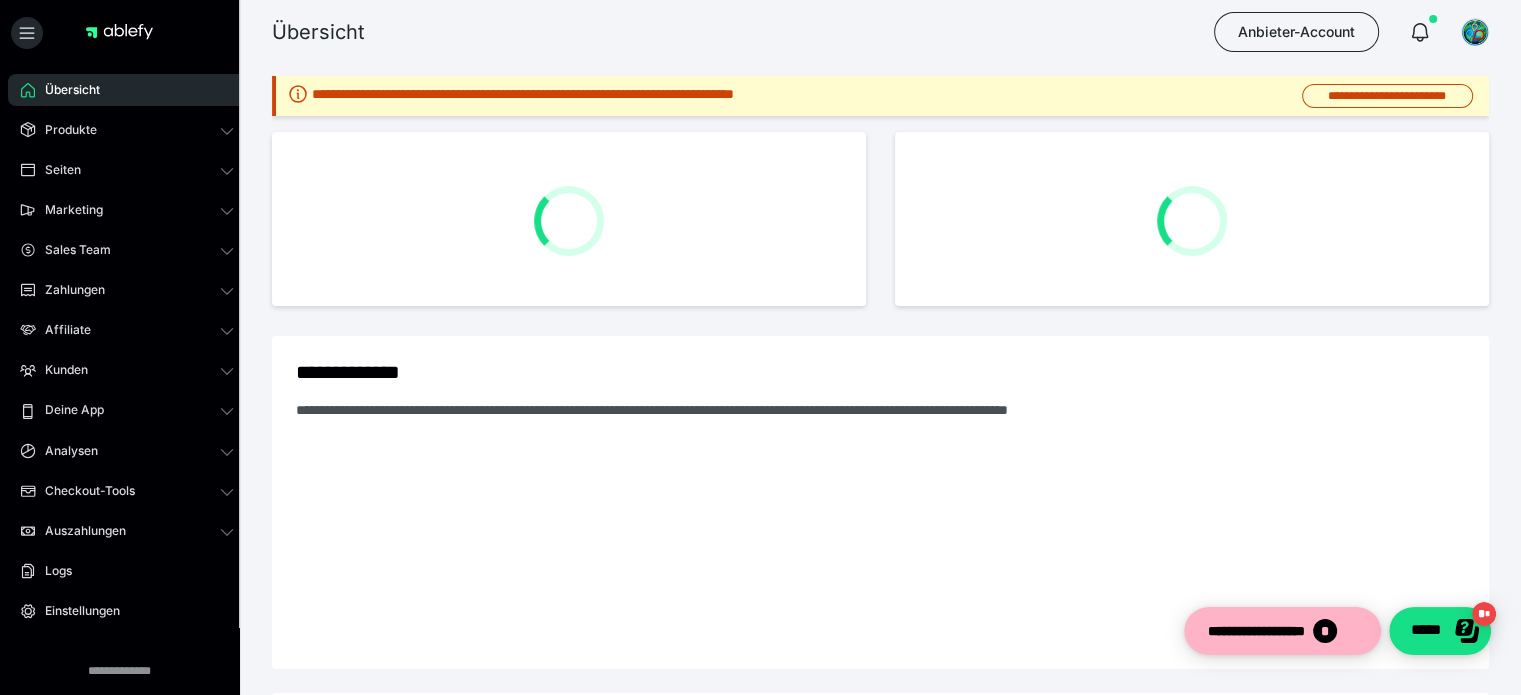 scroll, scrollTop: 0, scrollLeft: 0, axis: both 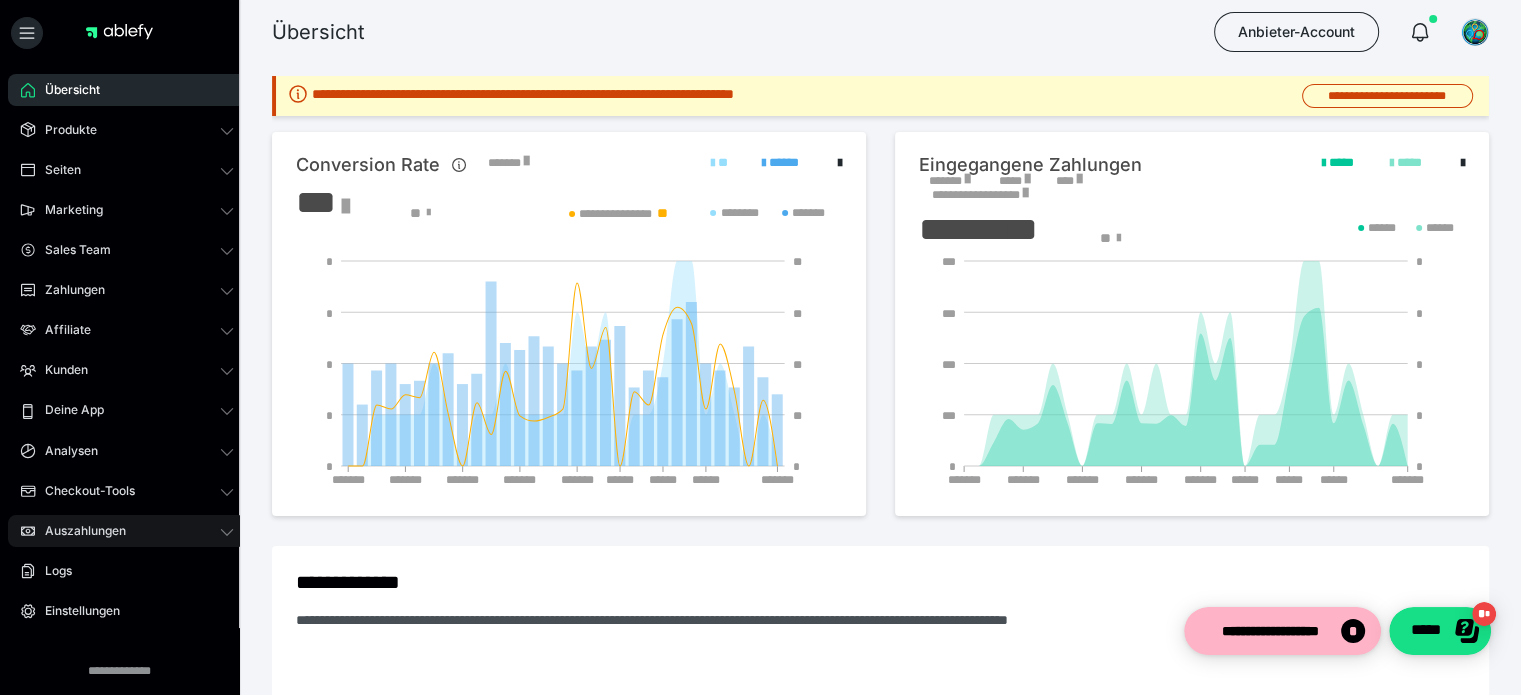click on "Auszahlungen" at bounding box center [127, 531] 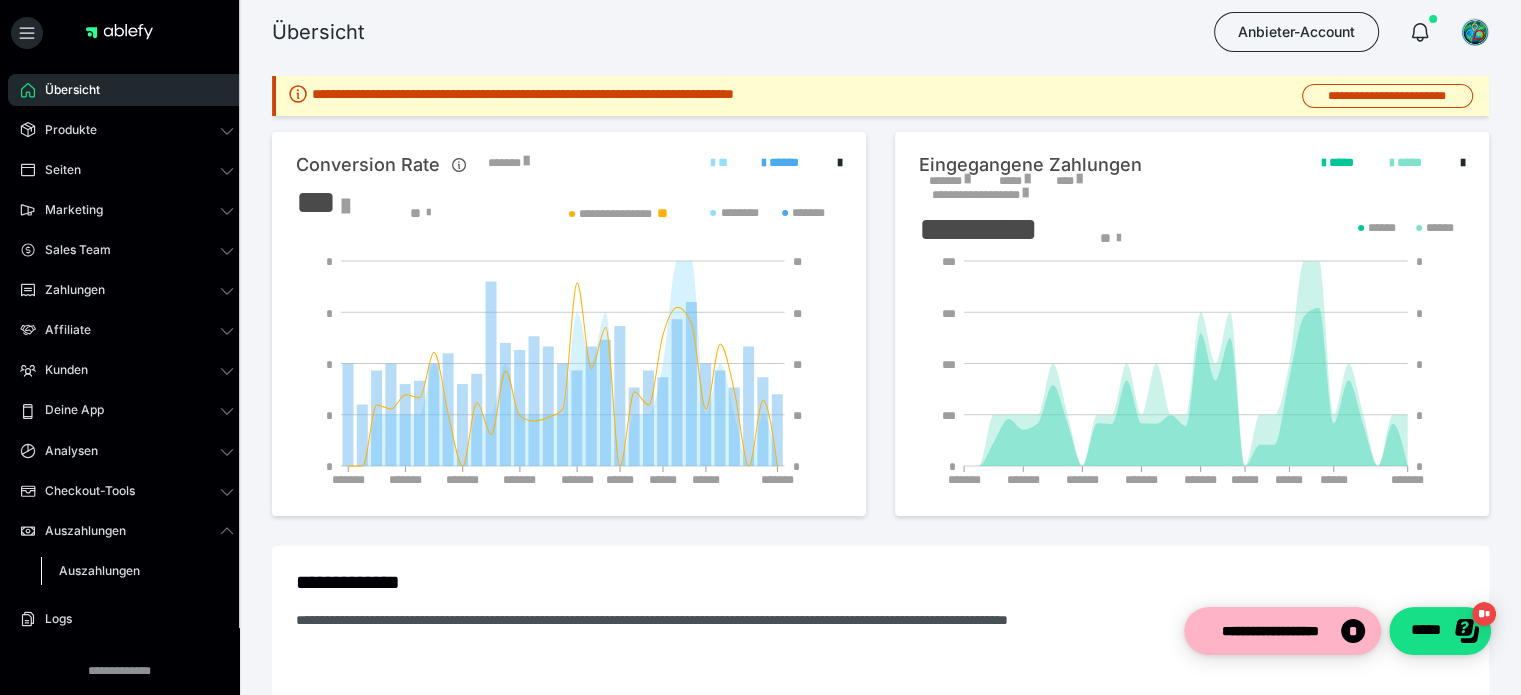 click on "Auszahlungen" at bounding box center [137, 571] 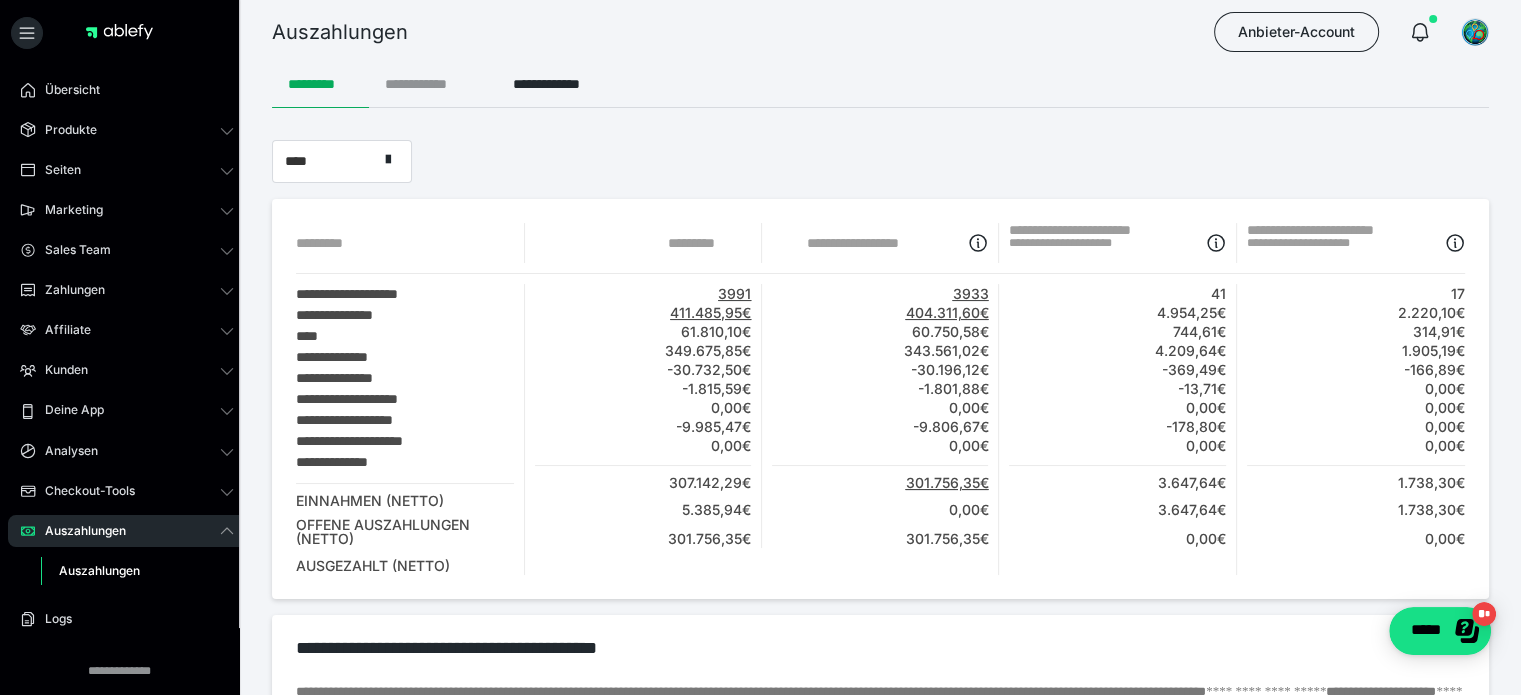 click on "**********" at bounding box center [433, 84] 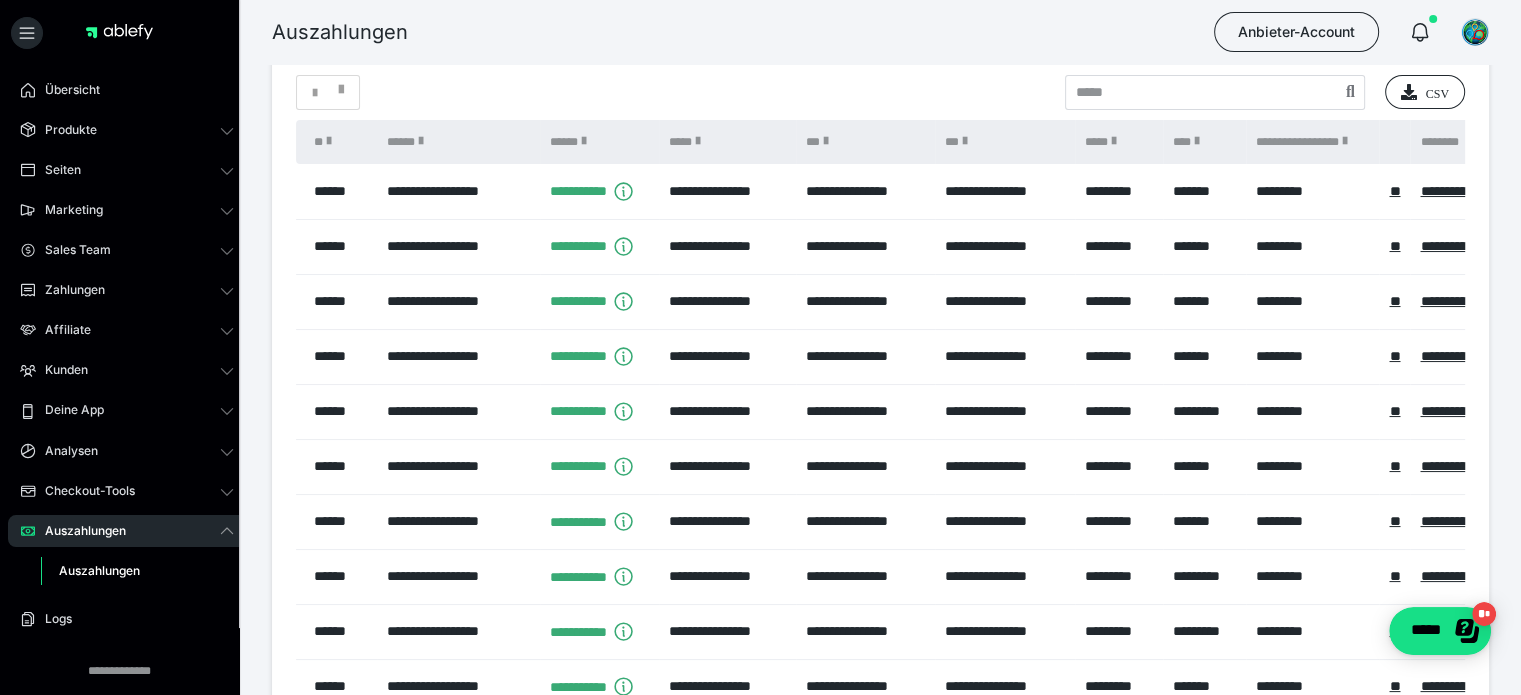 scroll, scrollTop: 322, scrollLeft: 0, axis: vertical 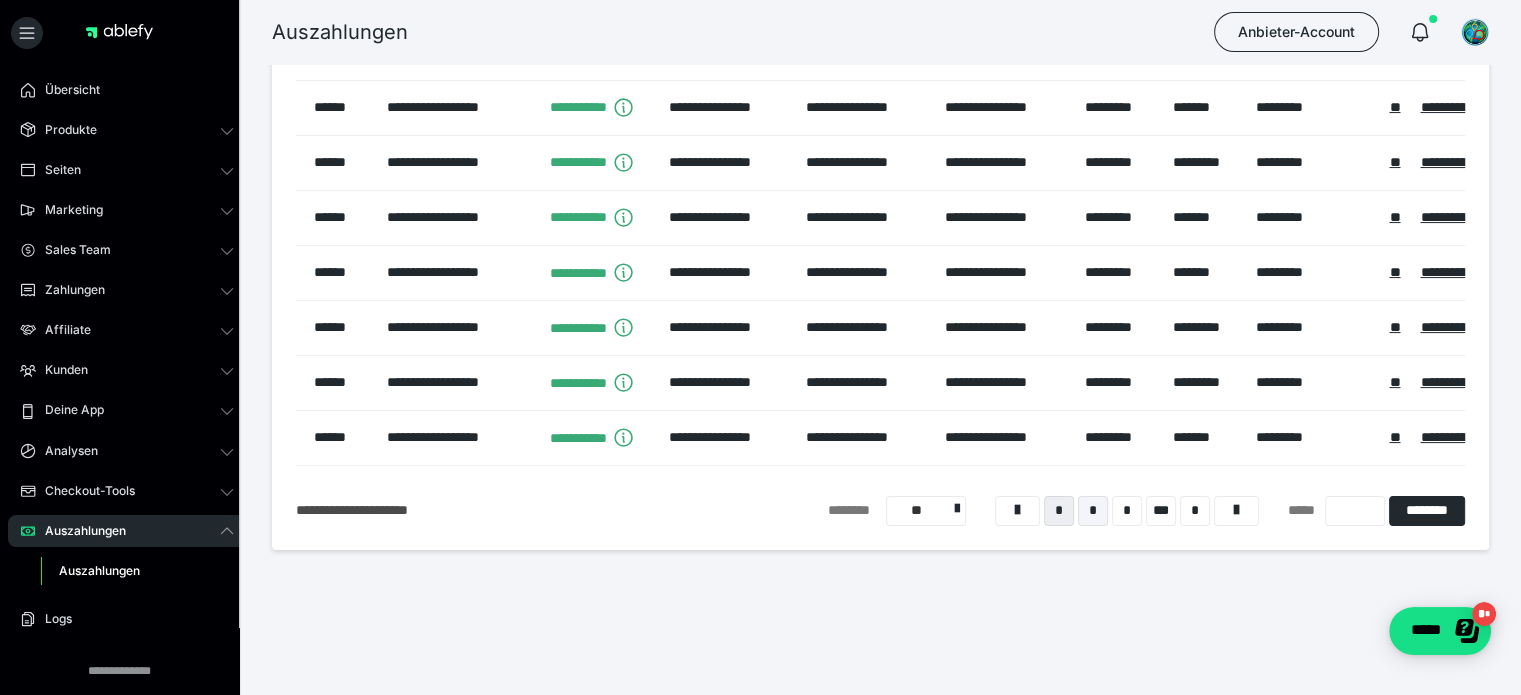 click on "*" at bounding box center [1093, 511] 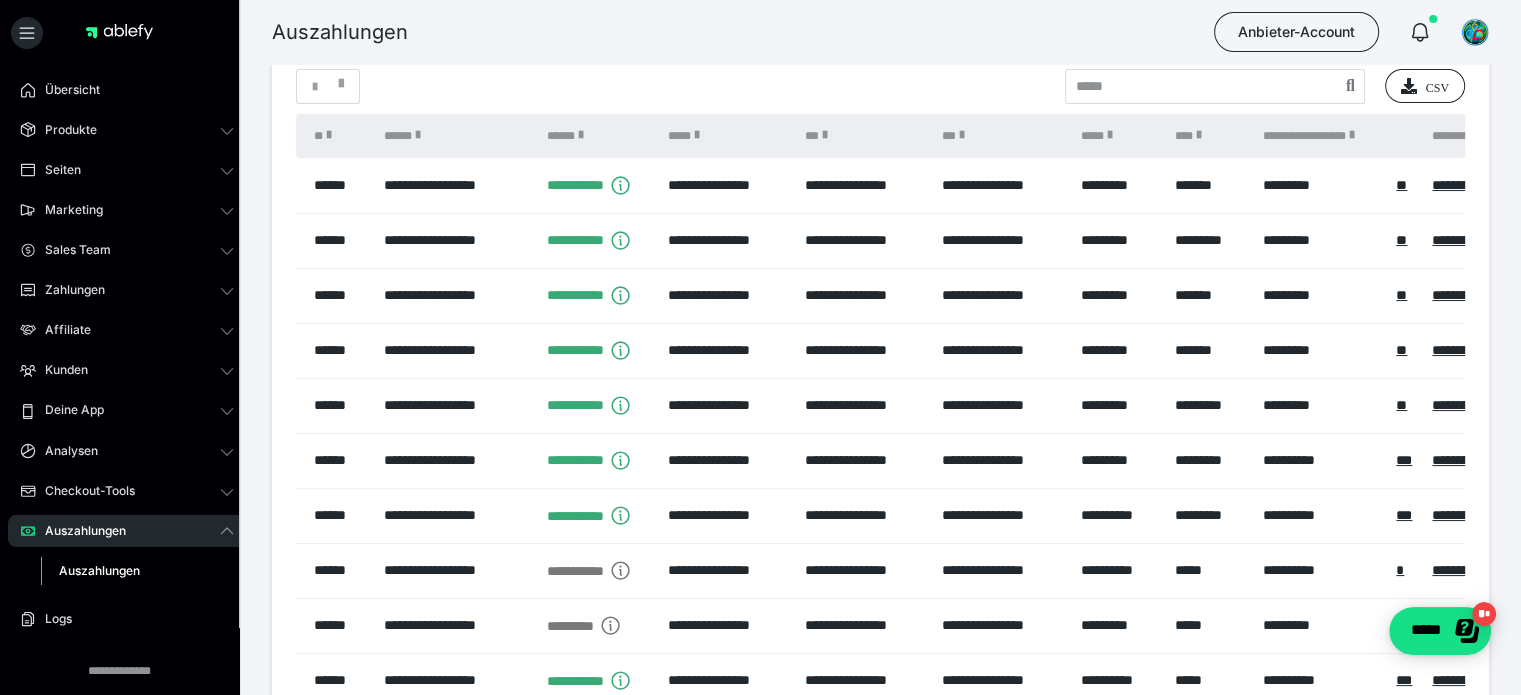 scroll, scrollTop: 179, scrollLeft: 0, axis: vertical 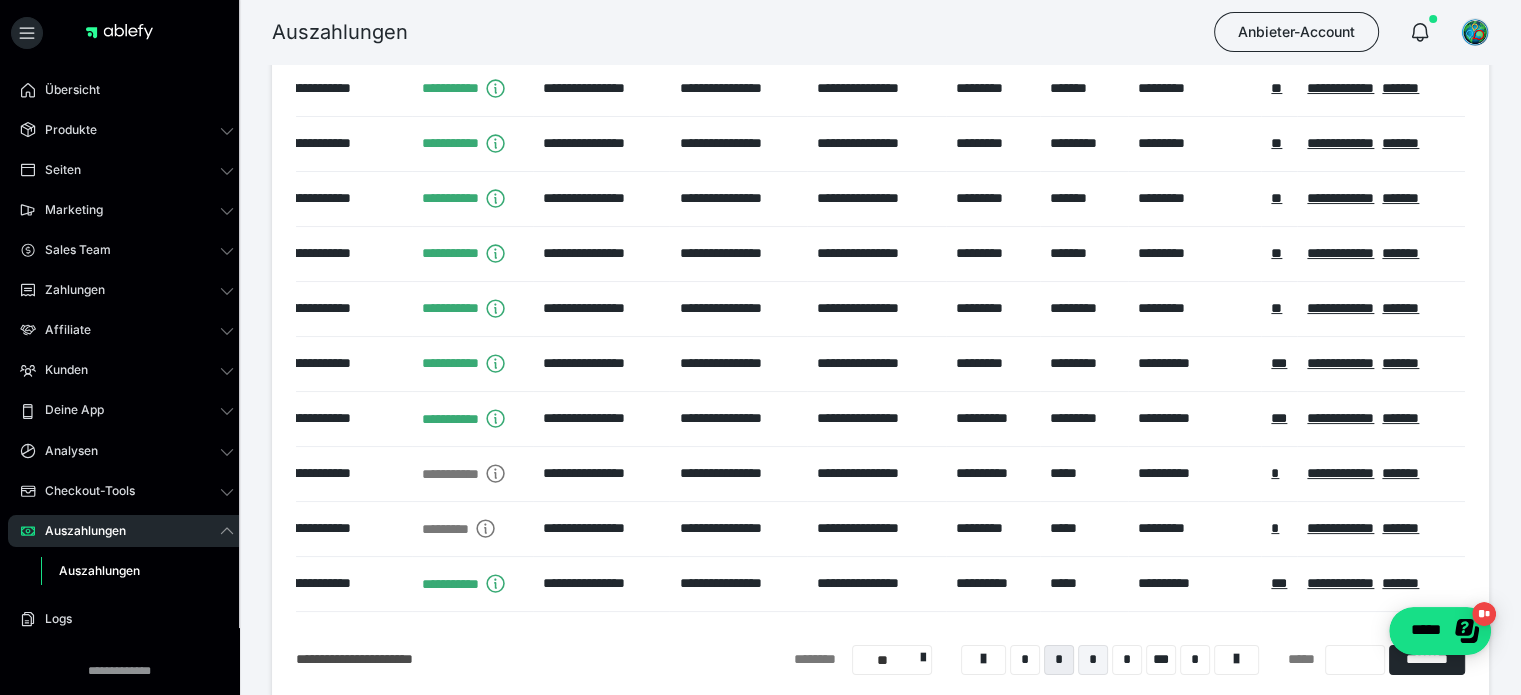 click on "*" at bounding box center (1093, 660) 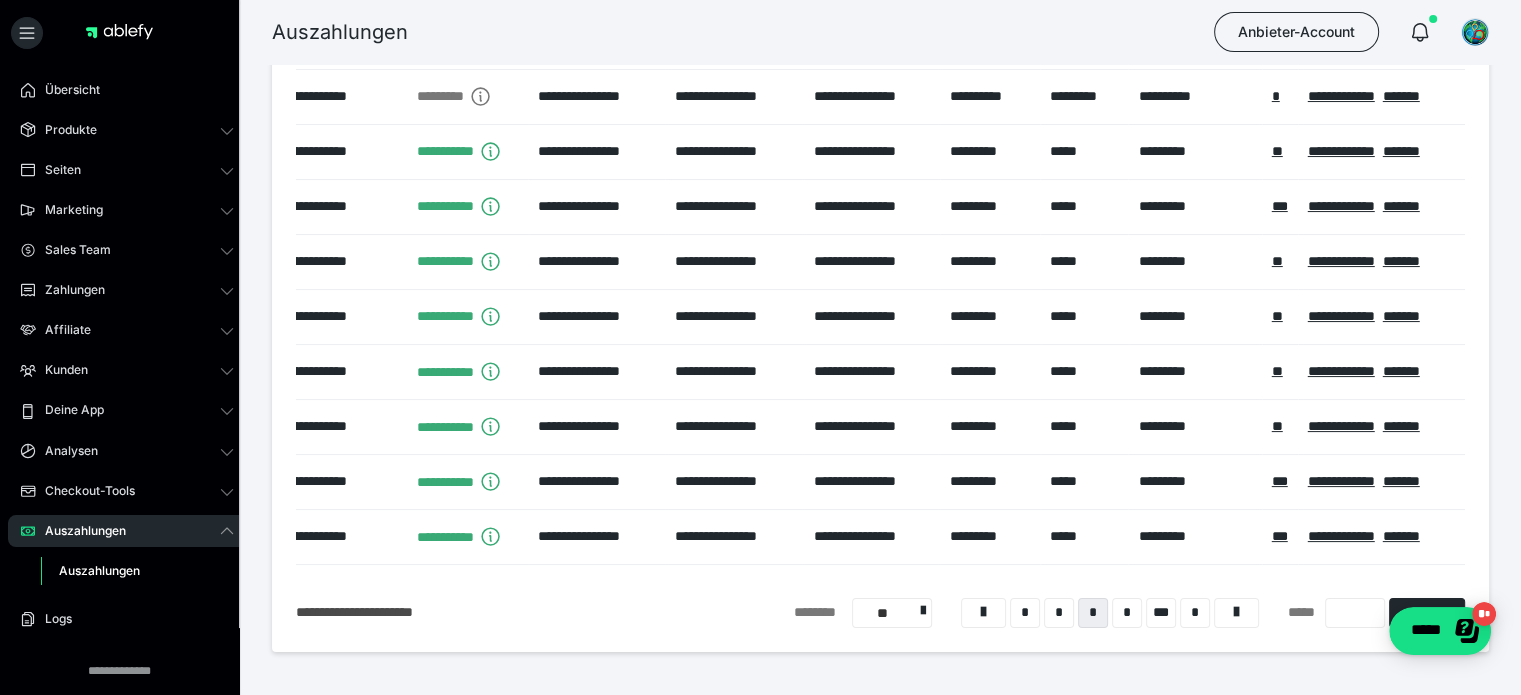 scroll, scrollTop: 279, scrollLeft: 0, axis: vertical 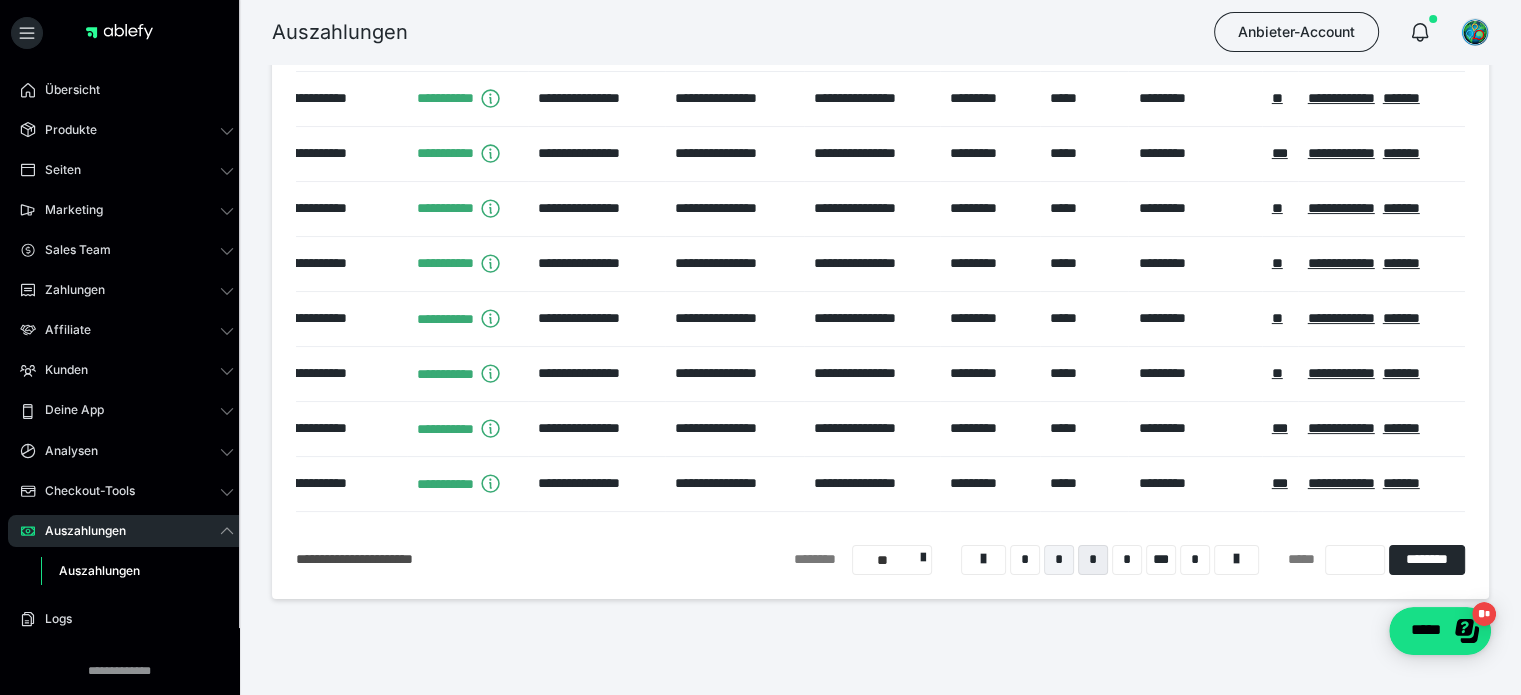 click on "*" at bounding box center [1059, 560] 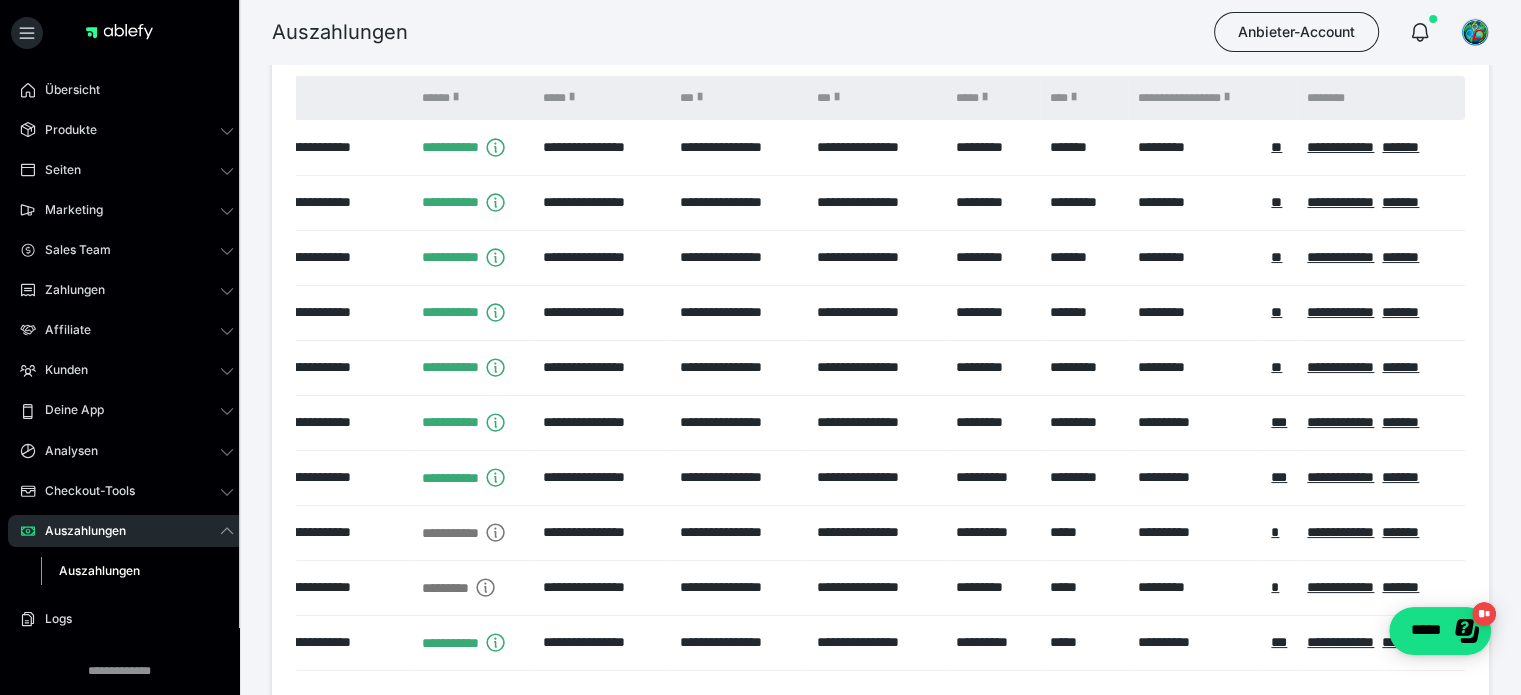 scroll, scrollTop: 313, scrollLeft: 0, axis: vertical 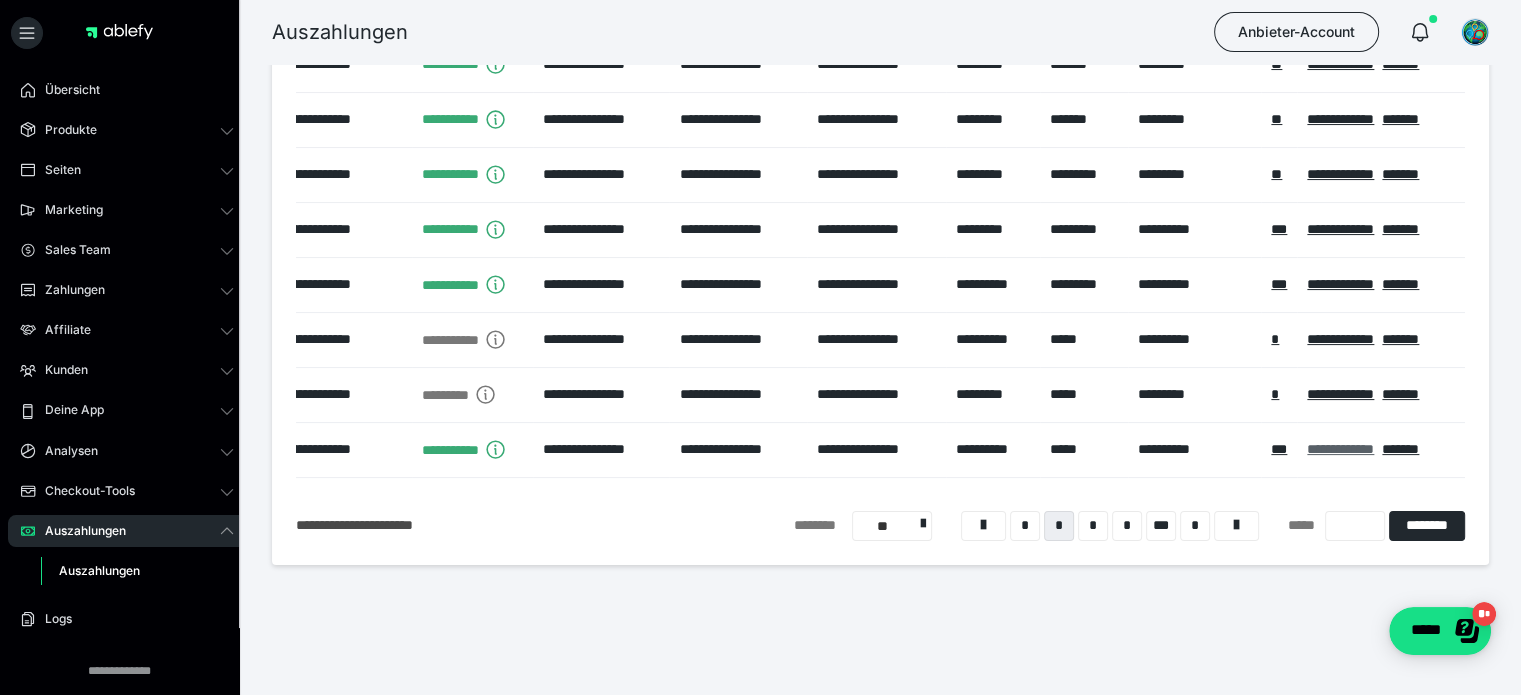 click on "**********" at bounding box center (1340, 449) 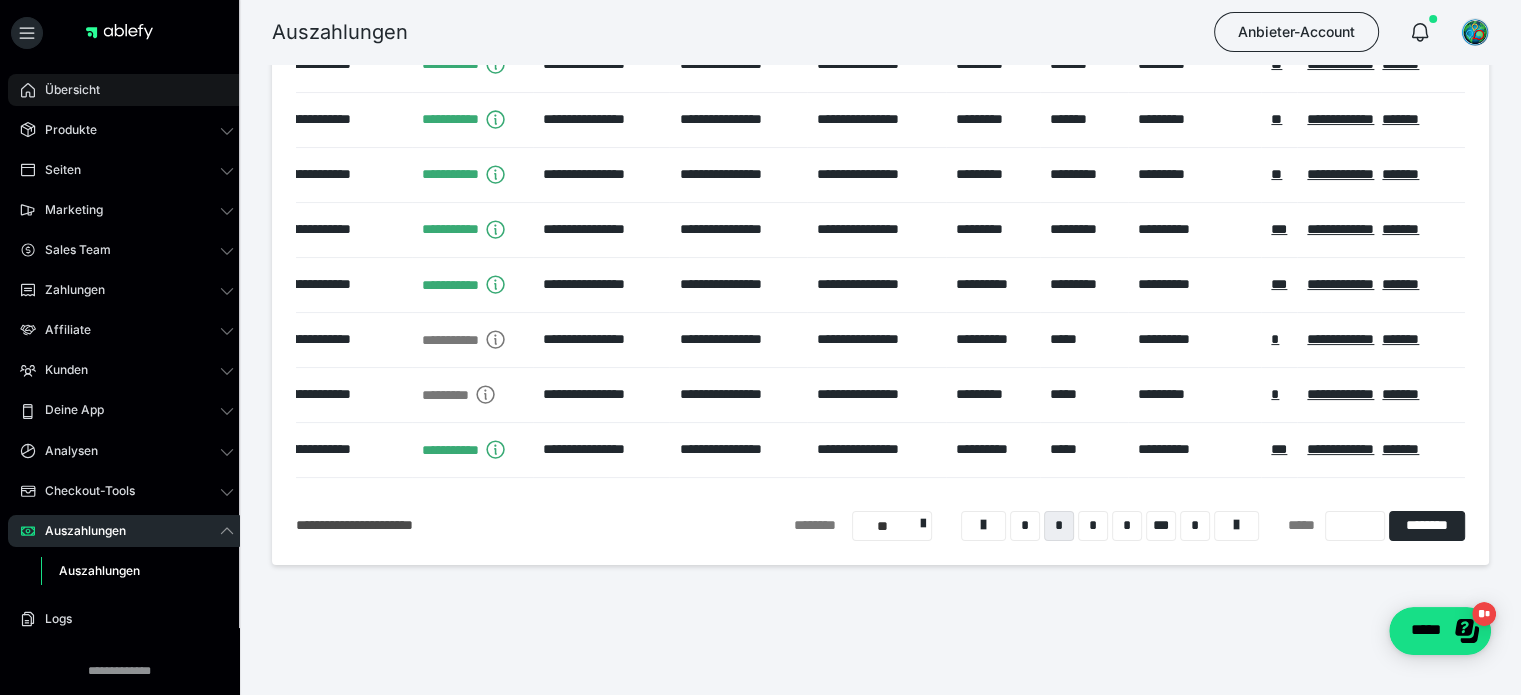 click on "Übersicht" at bounding box center (127, 90) 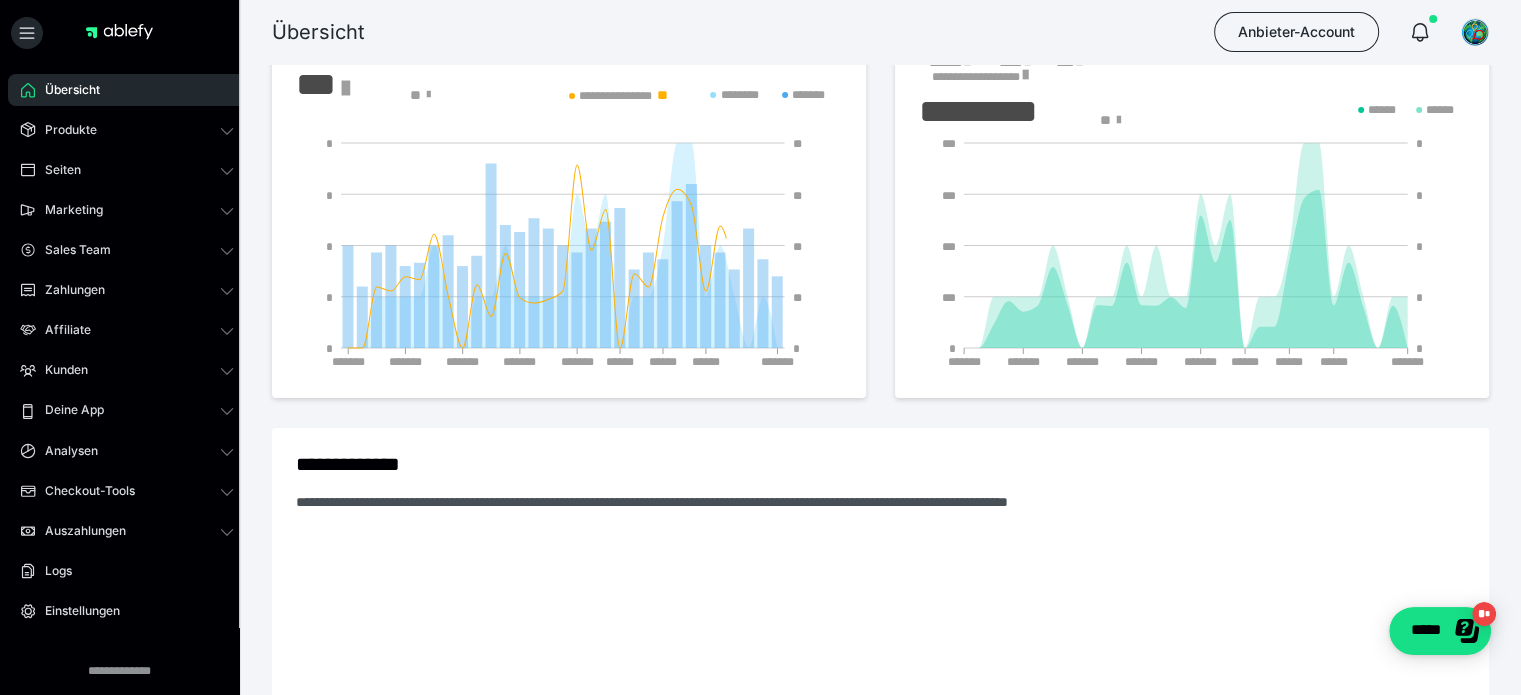 scroll, scrollTop: 13, scrollLeft: 0, axis: vertical 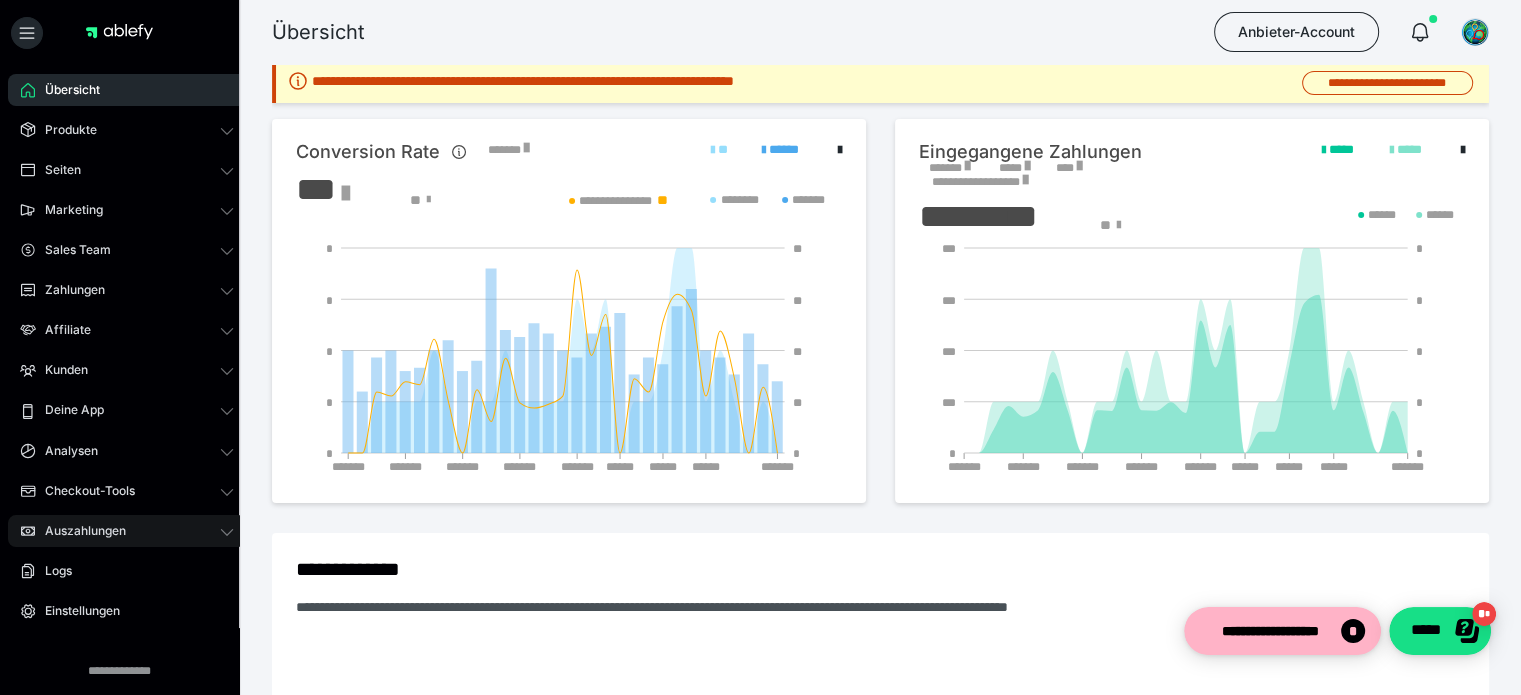 click on "Auszahlungen" at bounding box center (127, 531) 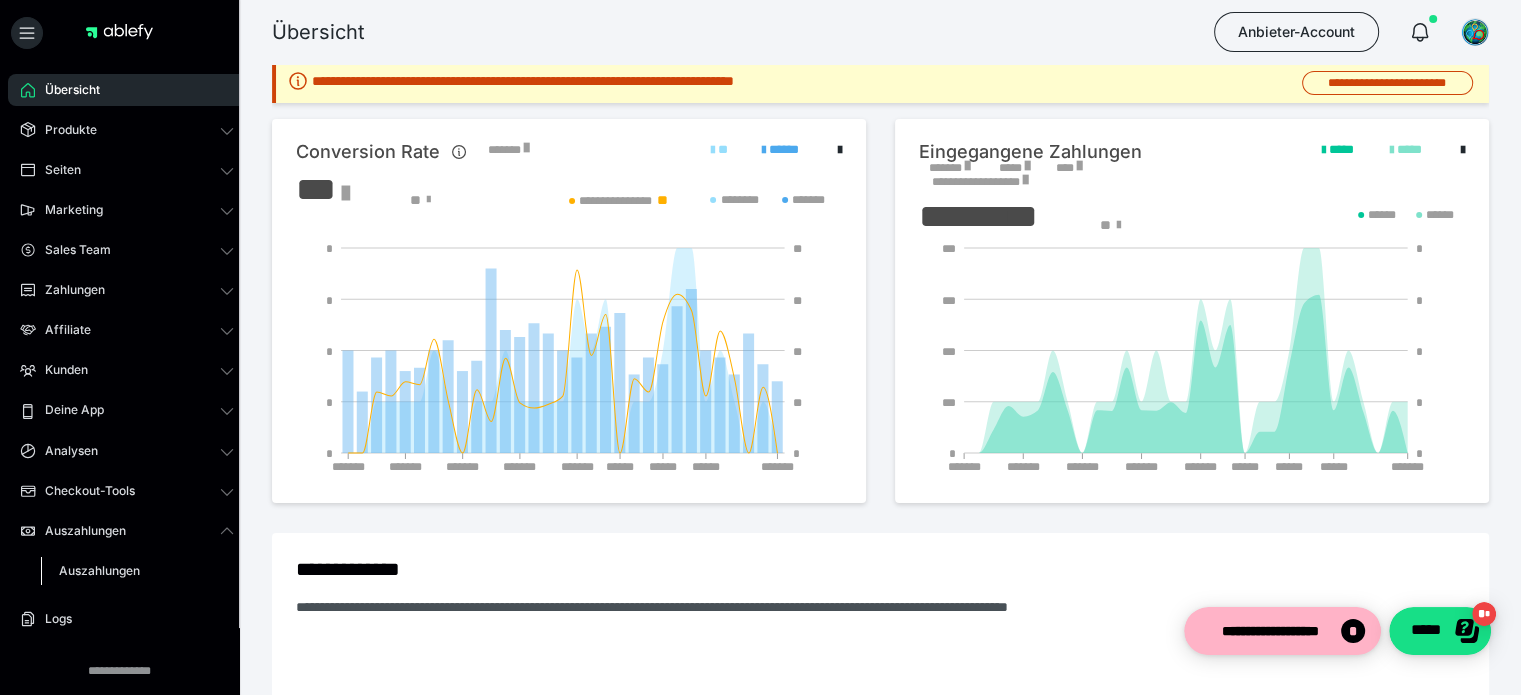 click on "Auszahlungen" at bounding box center (137, 571) 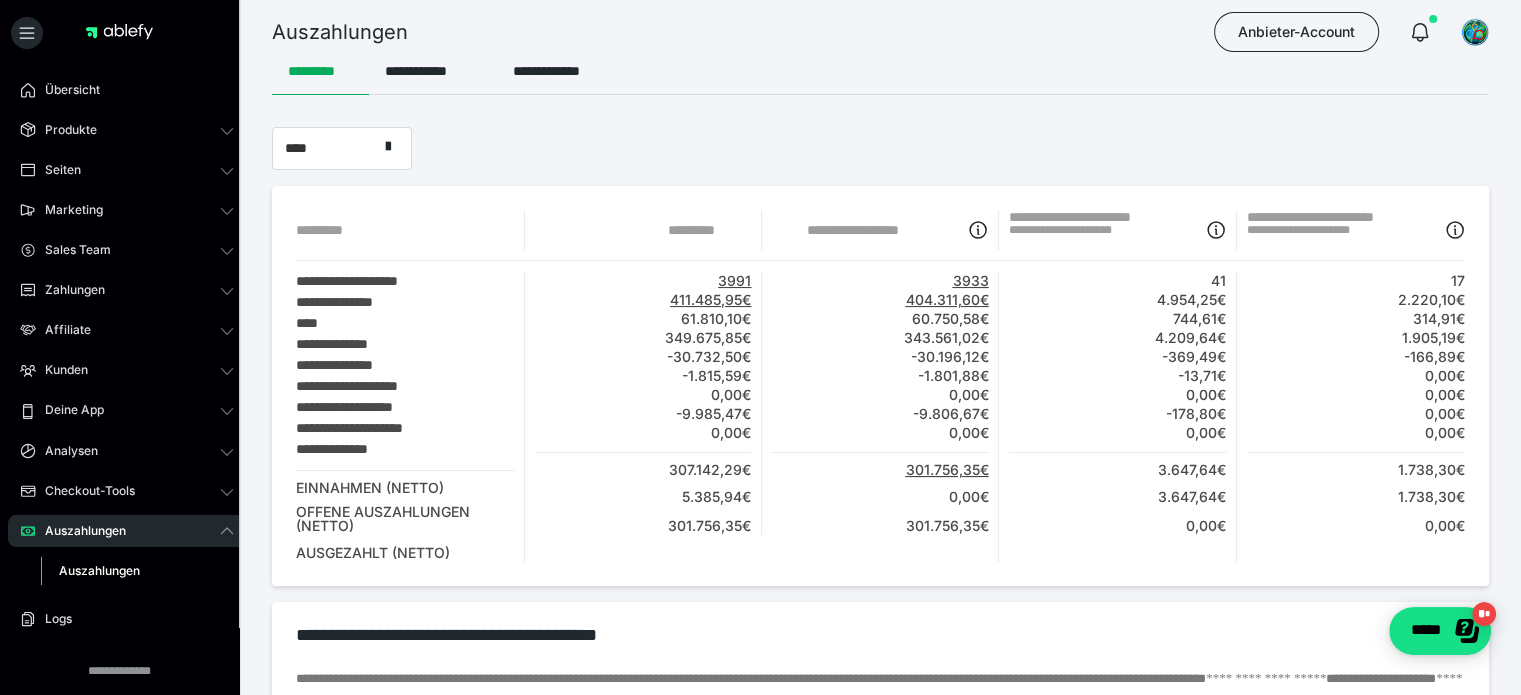 click on "Auszahlungen Anbieter-Account" at bounding box center (760, 32) 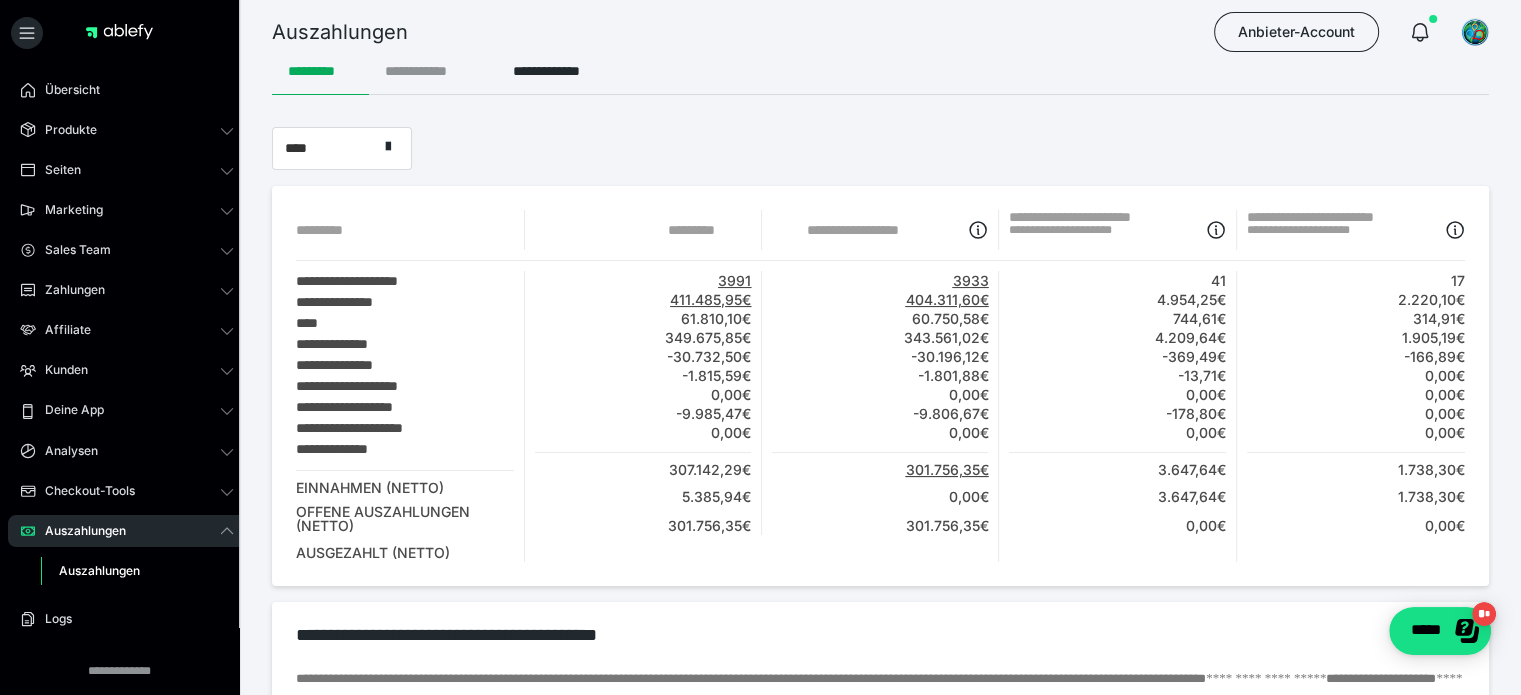 click on "**********" at bounding box center [433, 71] 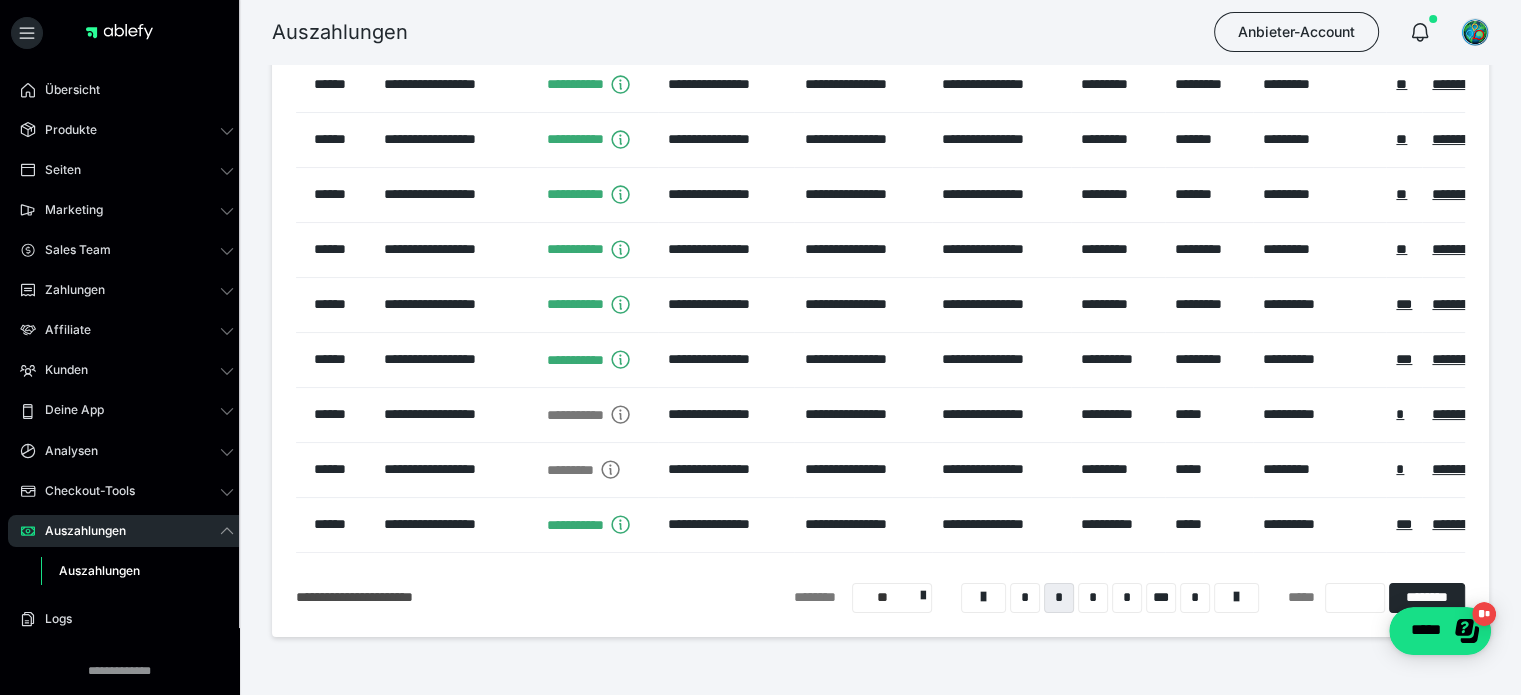 scroll, scrollTop: 300, scrollLeft: 0, axis: vertical 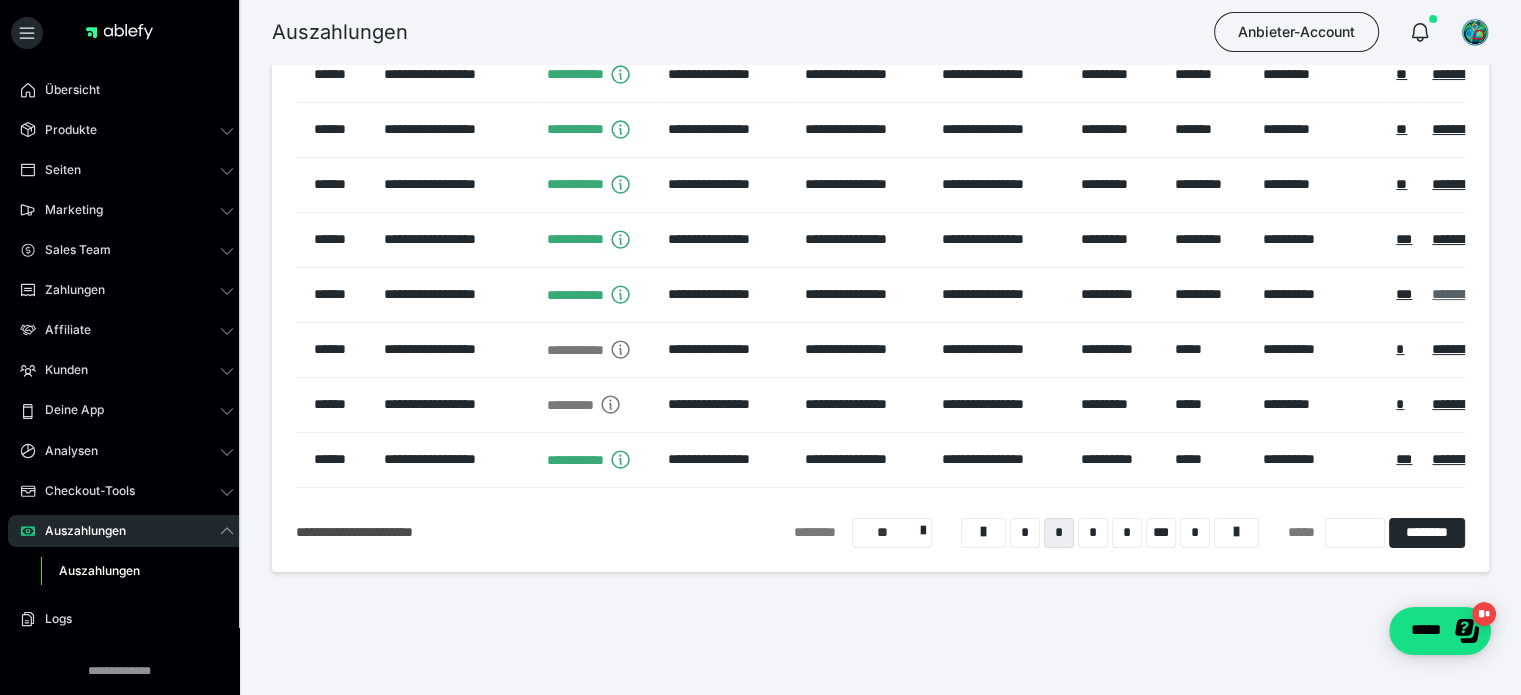click on "**********" at bounding box center (1465, 294) 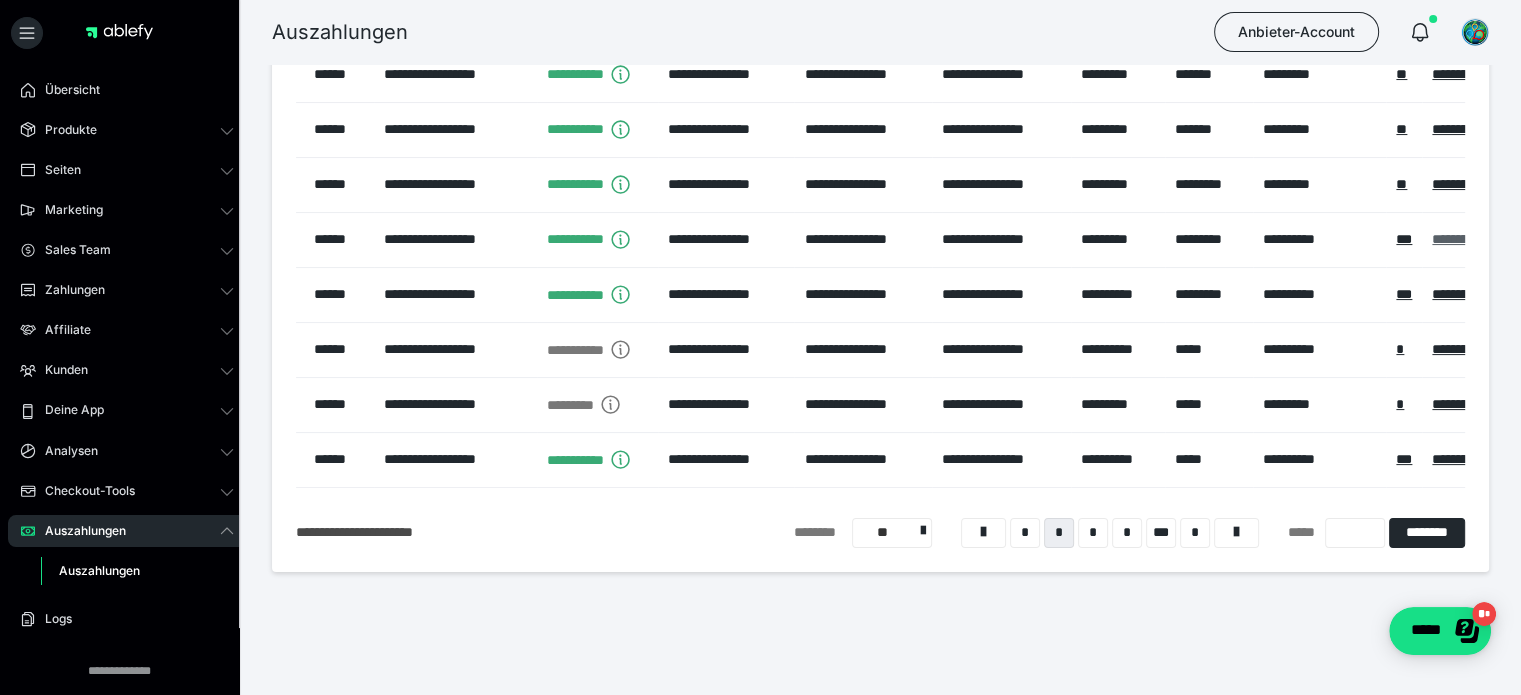 click on "**********" at bounding box center (1465, 239) 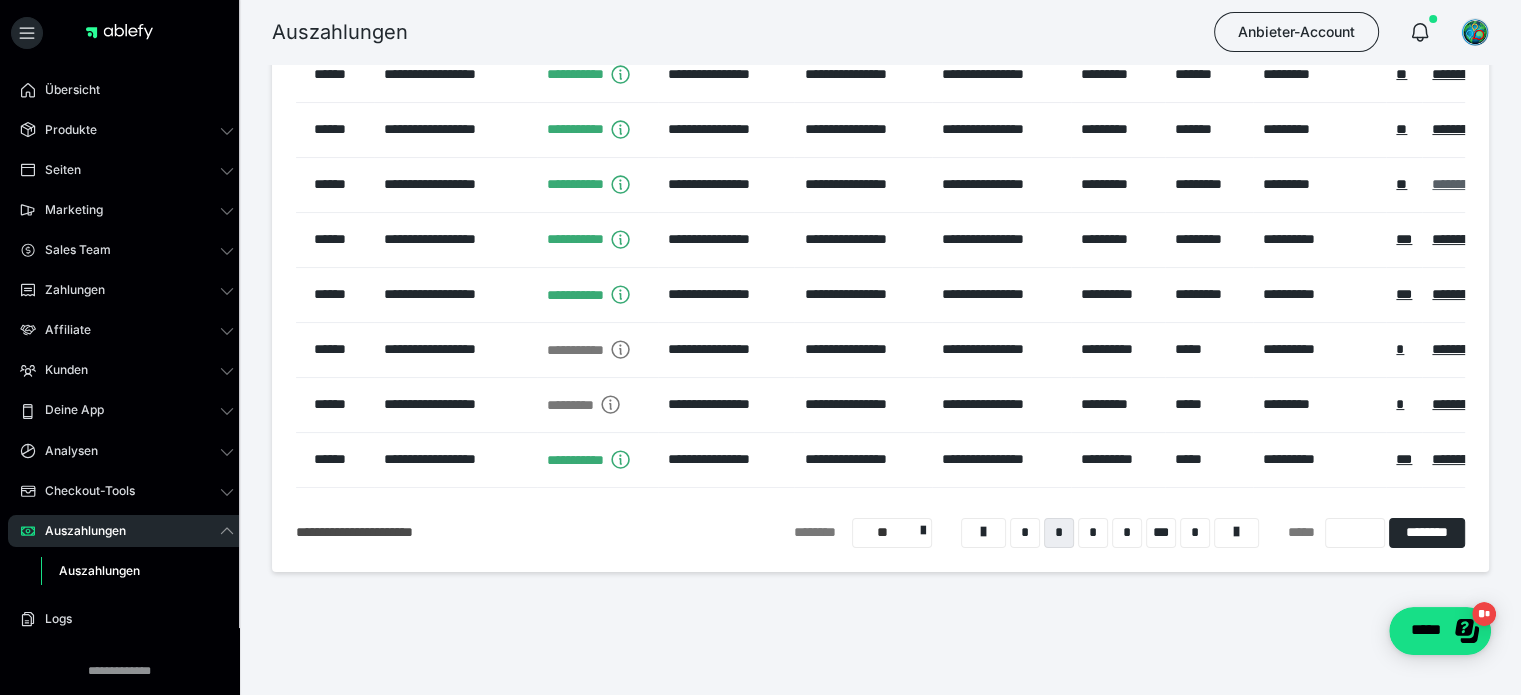 click on "**********" at bounding box center [1465, 184] 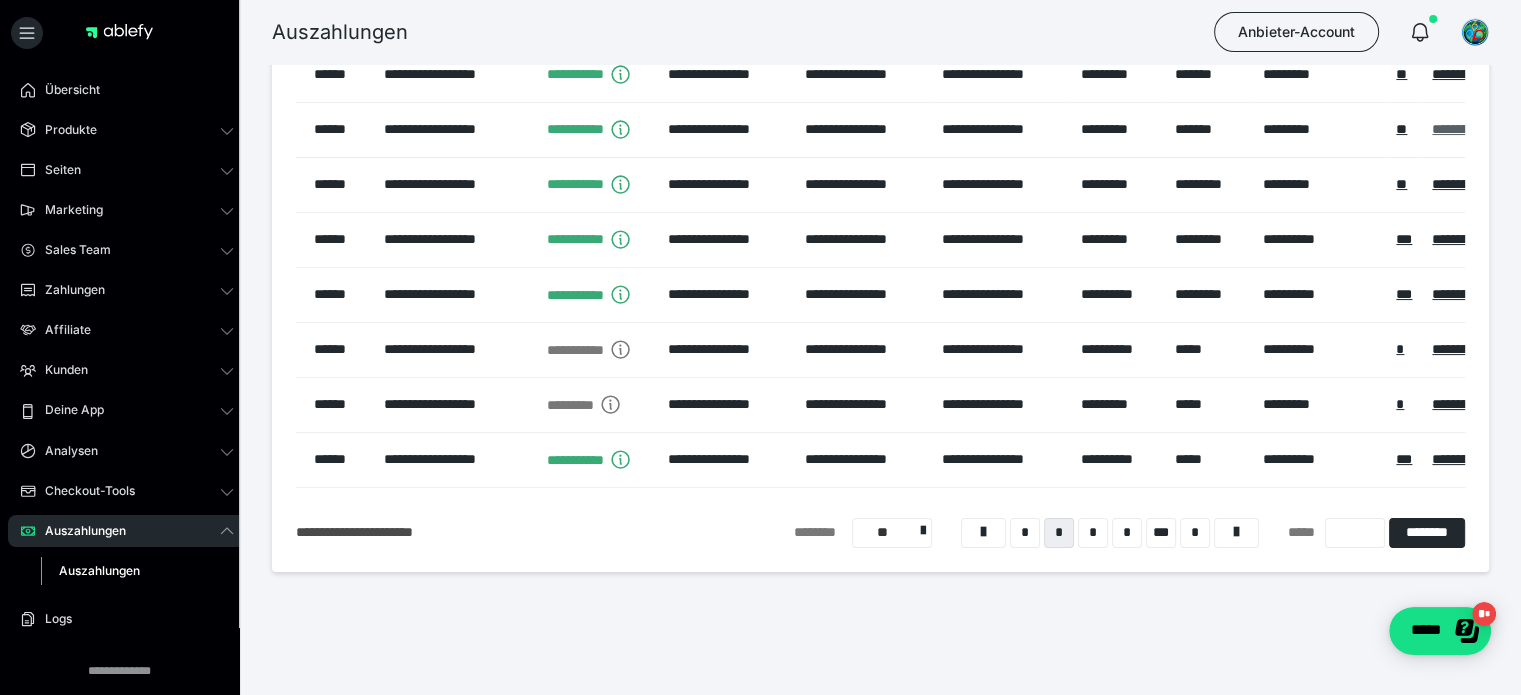 click on "**********" at bounding box center (1465, 129) 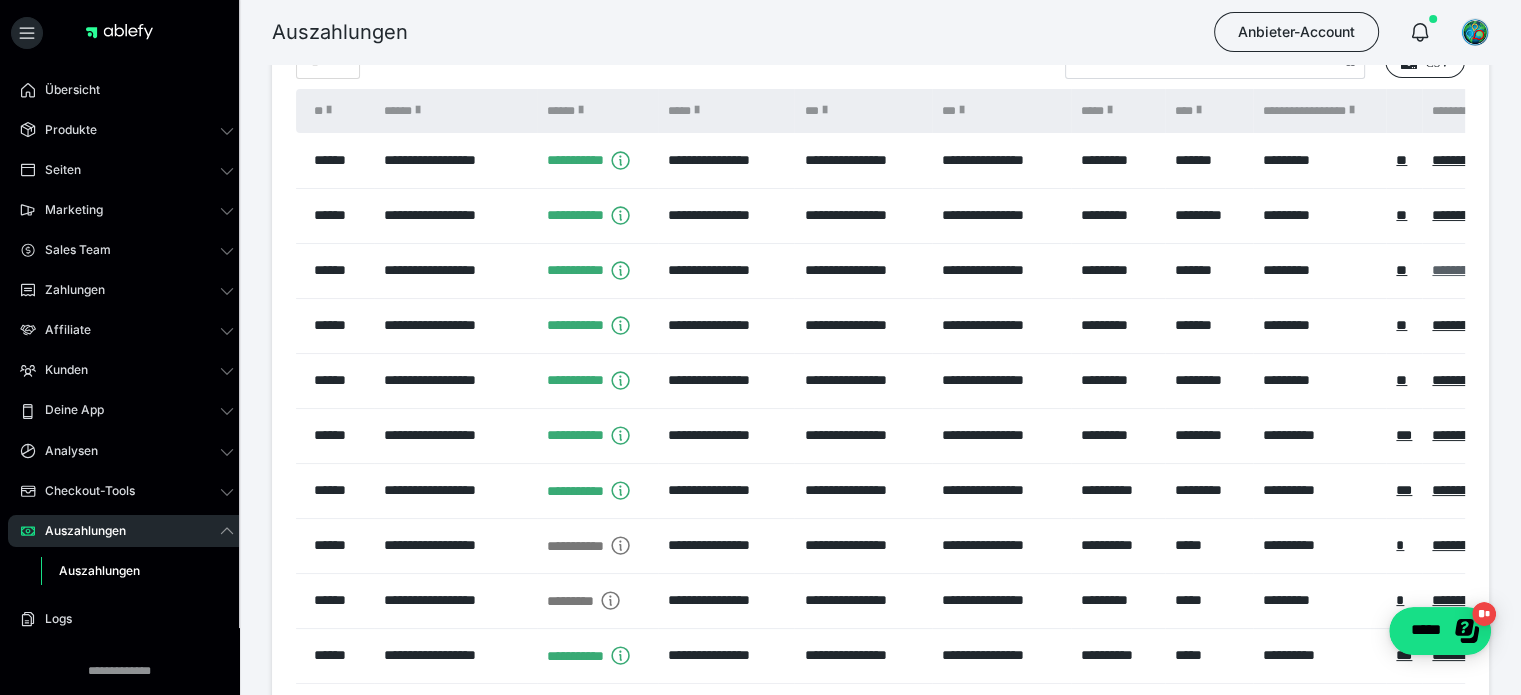 scroll, scrollTop: 100, scrollLeft: 0, axis: vertical 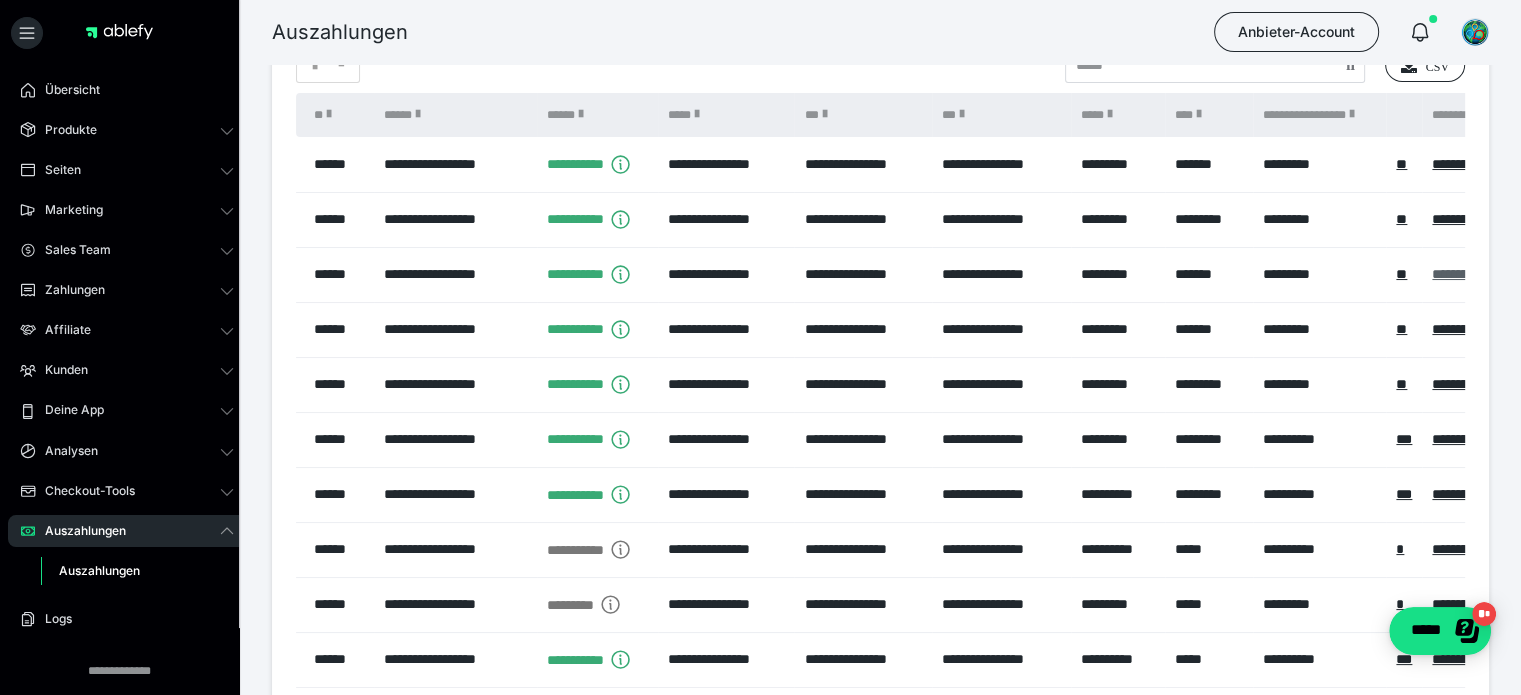 click on "**********" at bounding box center [1465, 274] 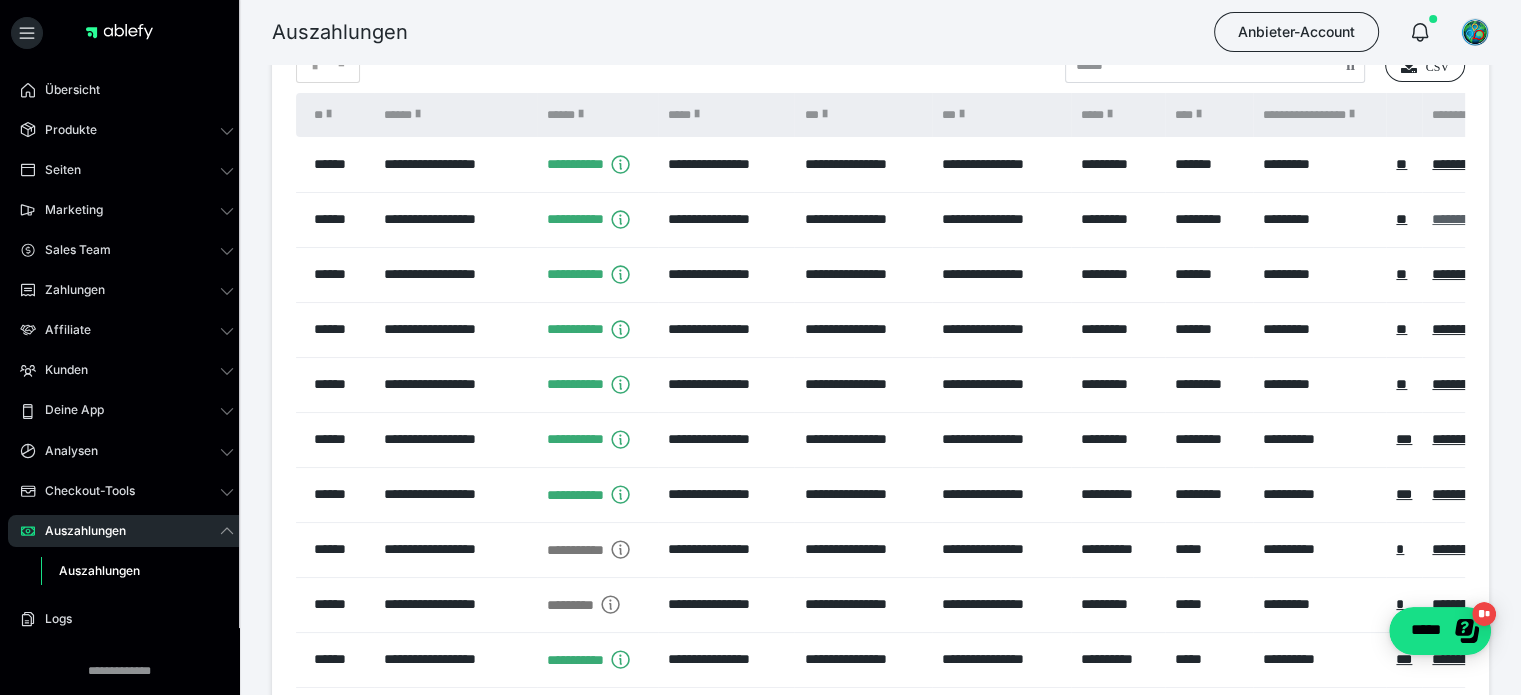 click on "**********" at bounding box center [1465, 219] 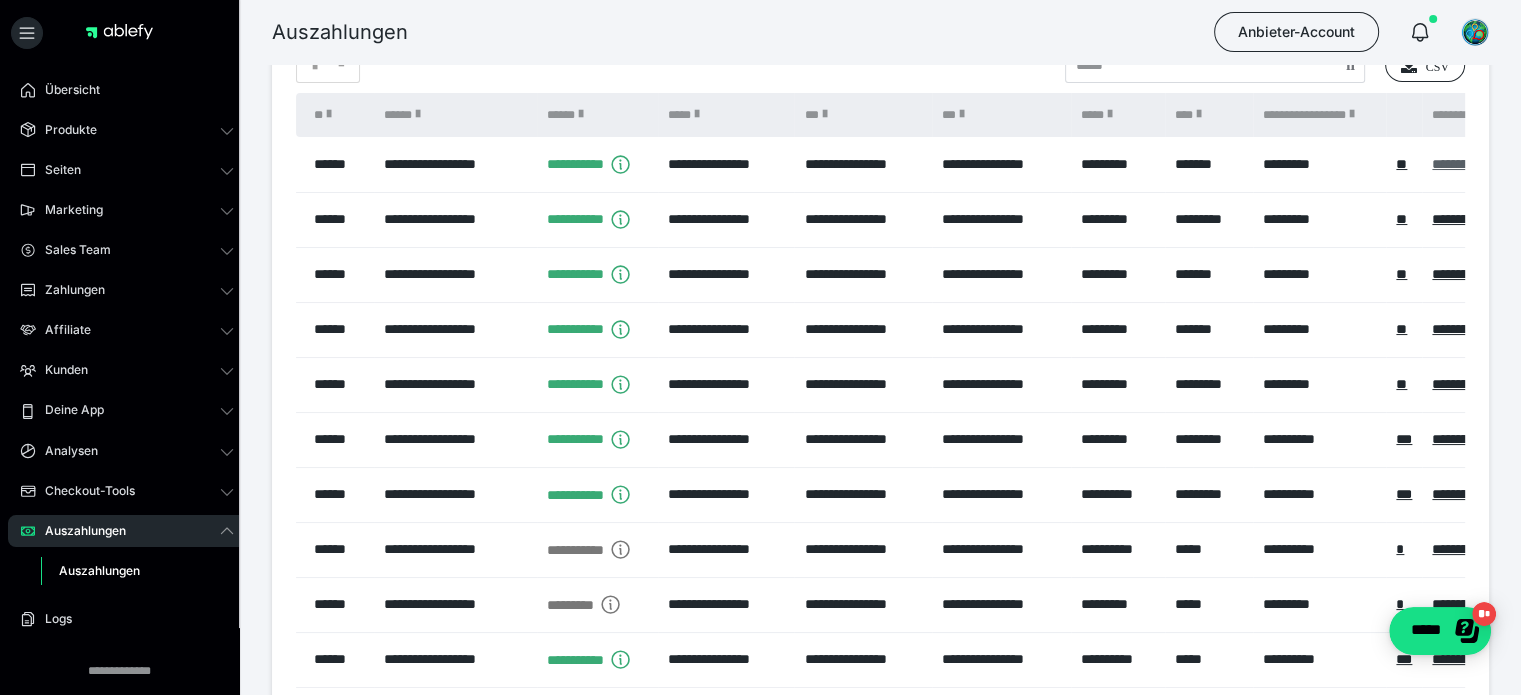 click on "**********" at bounding box center (1465, 164) 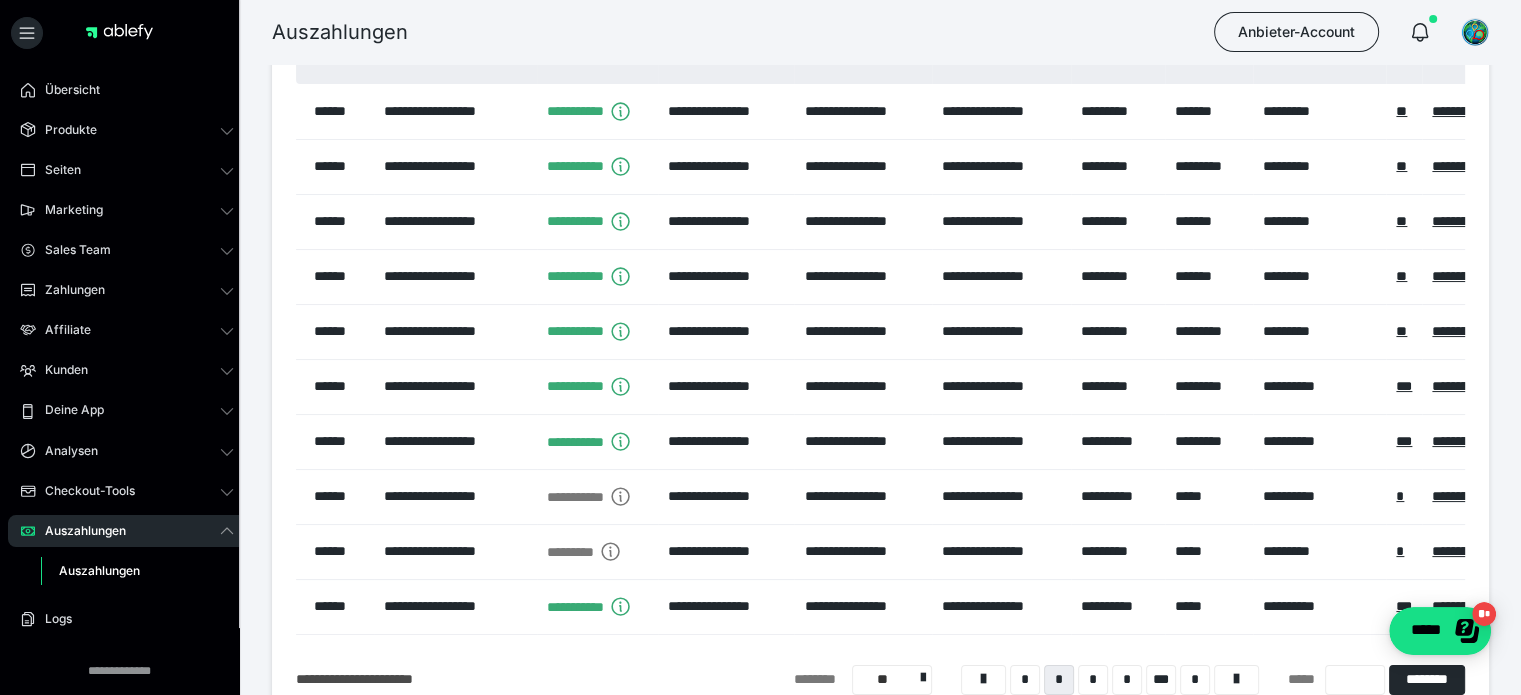scroll, scrollTop: 300, scrollLeft: 0, axis: vertical 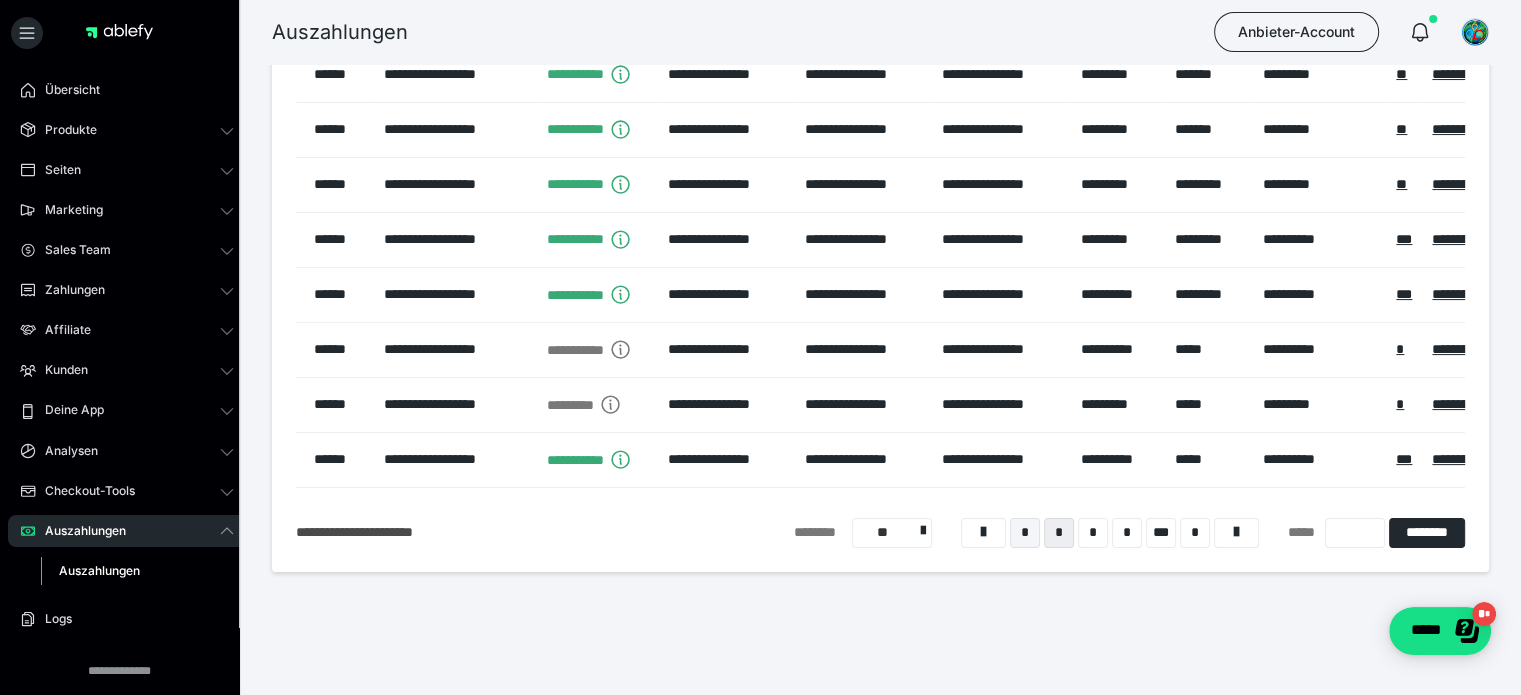 click on "*" at bounding box center [1025, 533] 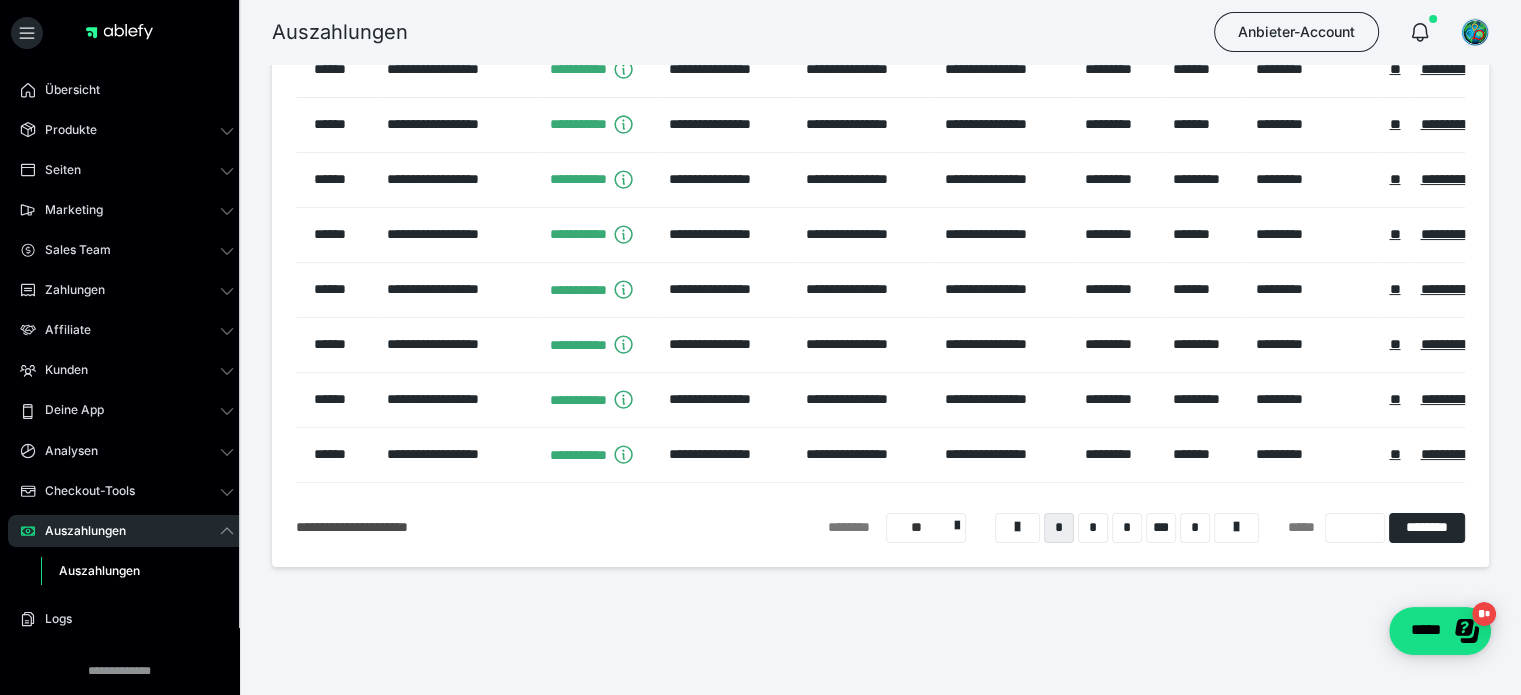 scroll, scrollTop: 313, scrollLeft: 0, axis: vertical 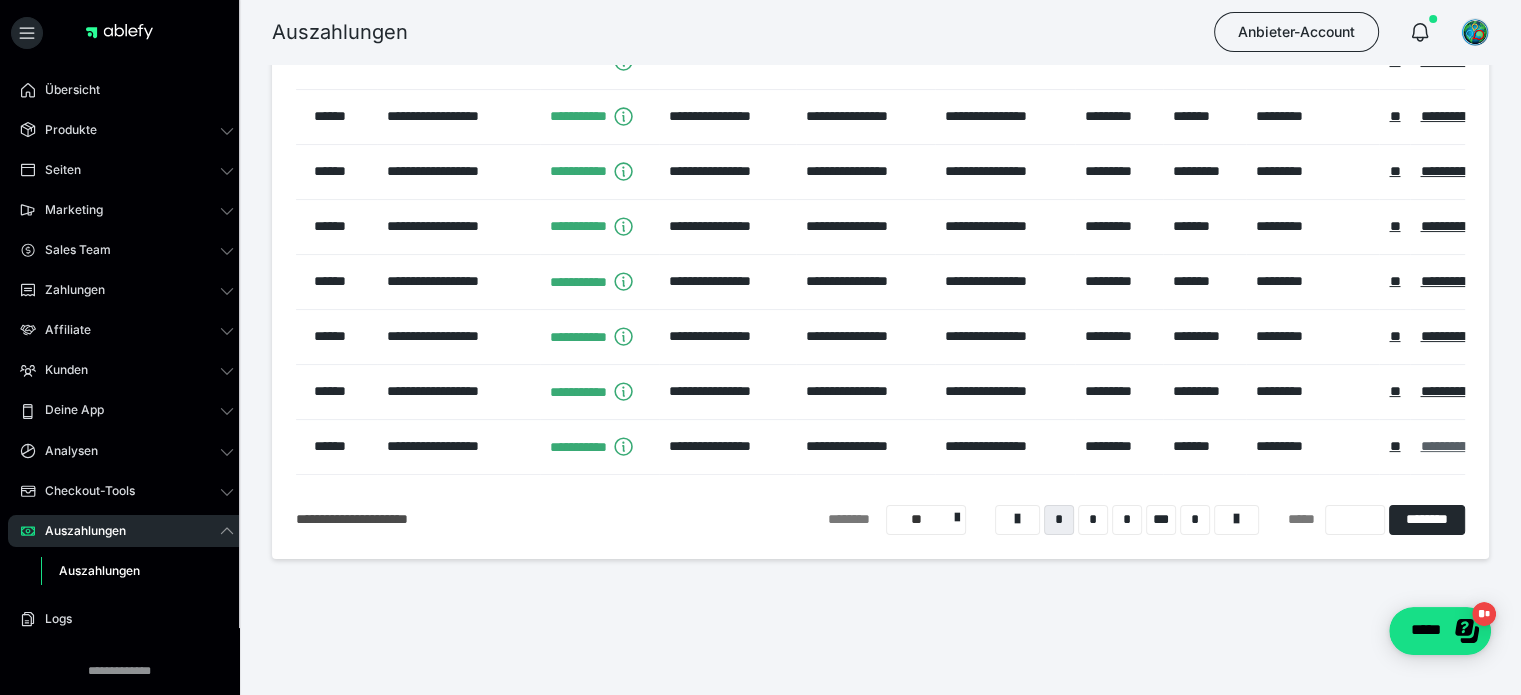 click on "**********" at bounding box center (1453, 446) 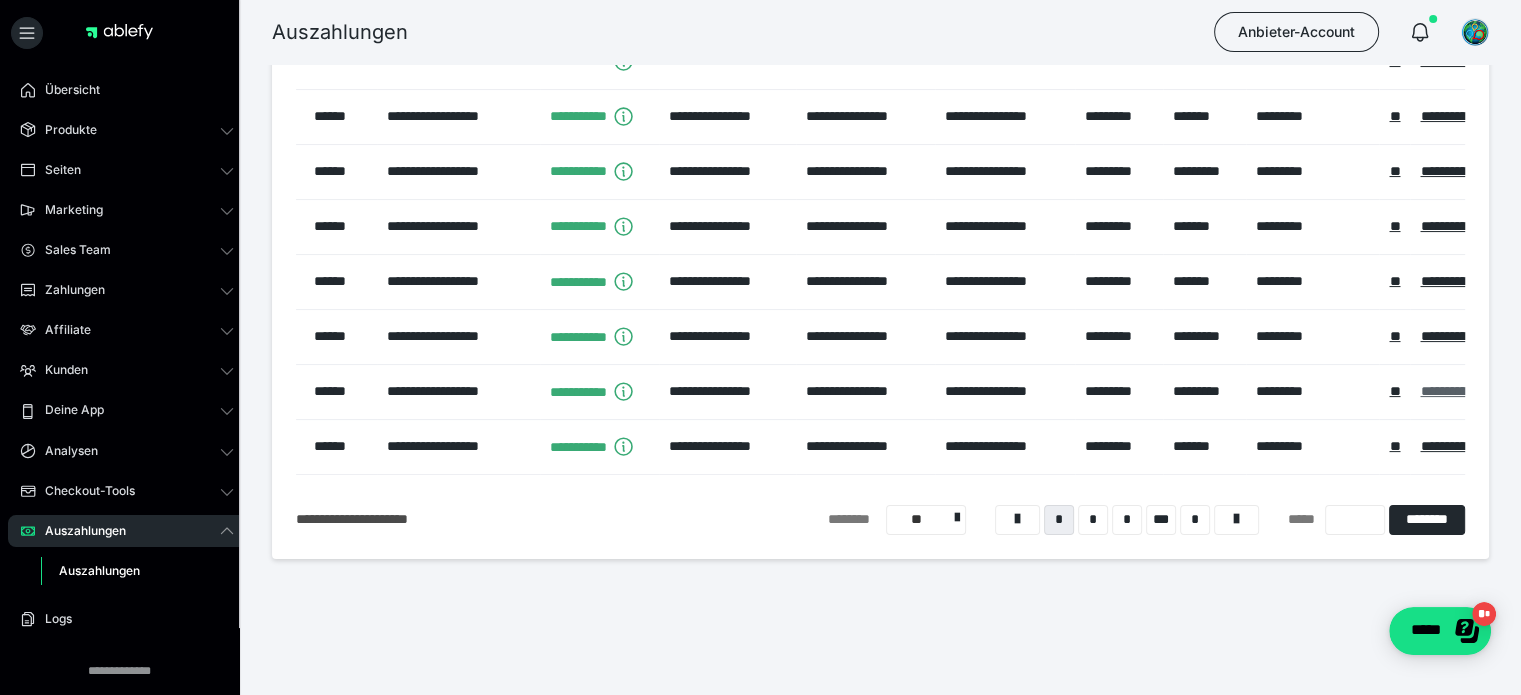click on "**********" at bounding box center (1453, 391) 